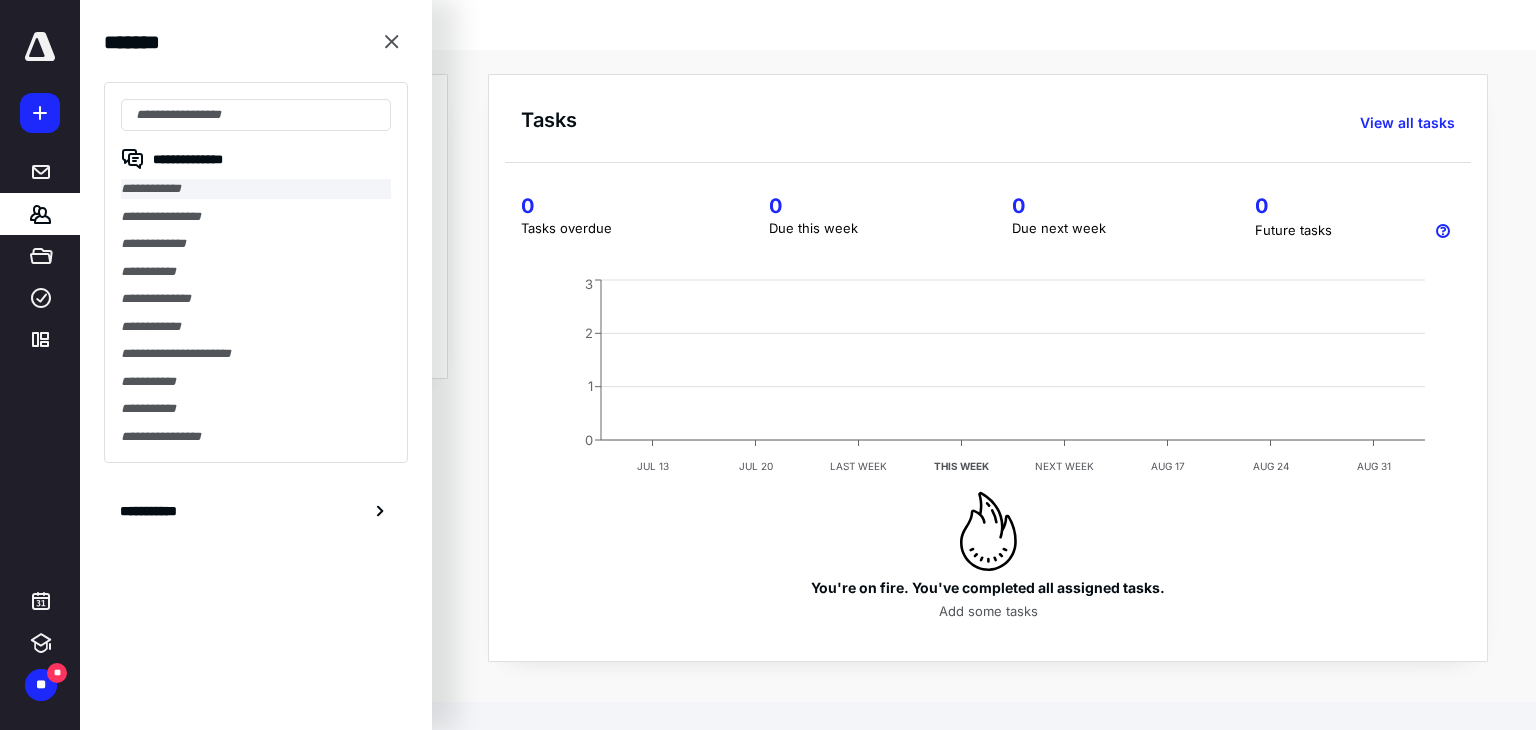 scroll, scrollTop: 0, scrollLeft: 0, axis: both 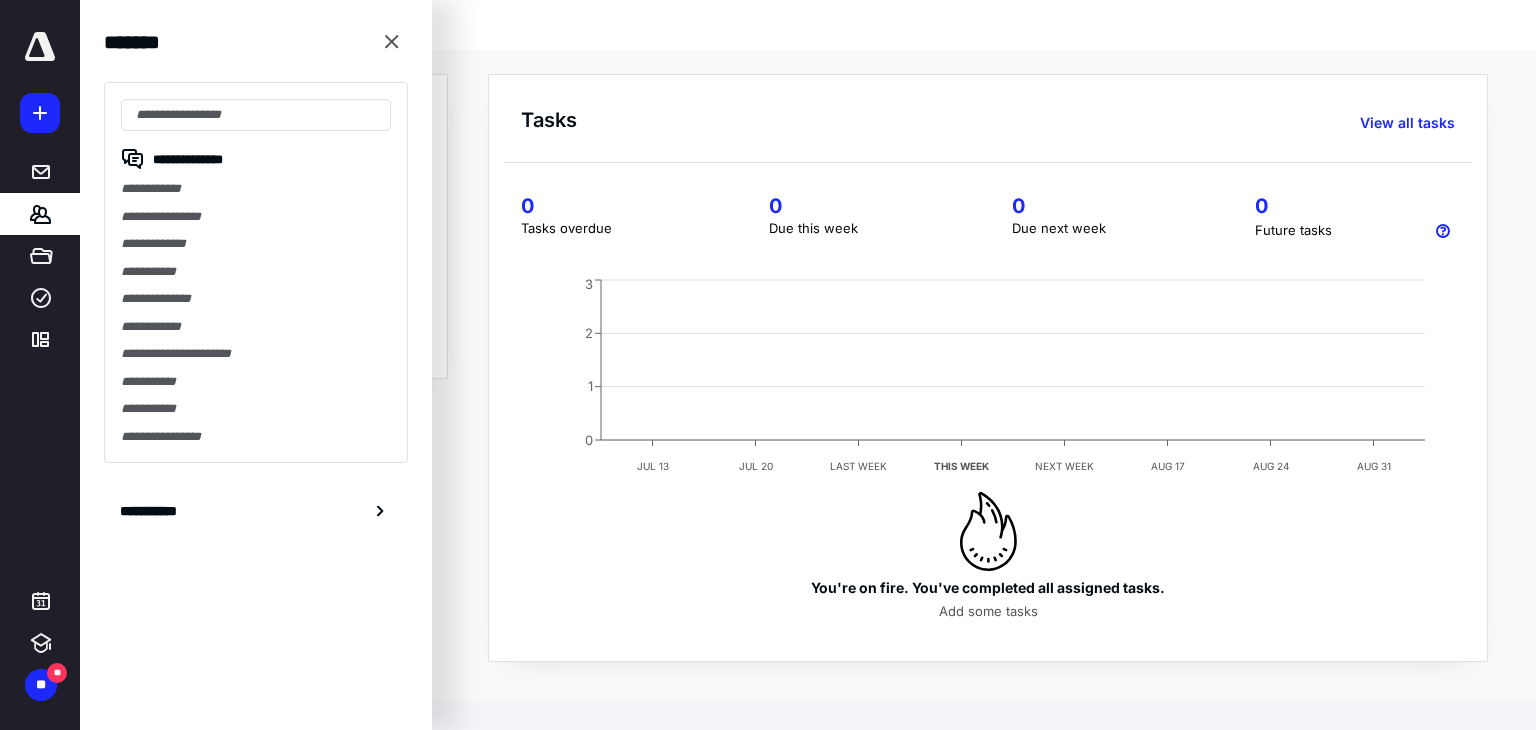 click on "**********" at bounding box center (256, 272) 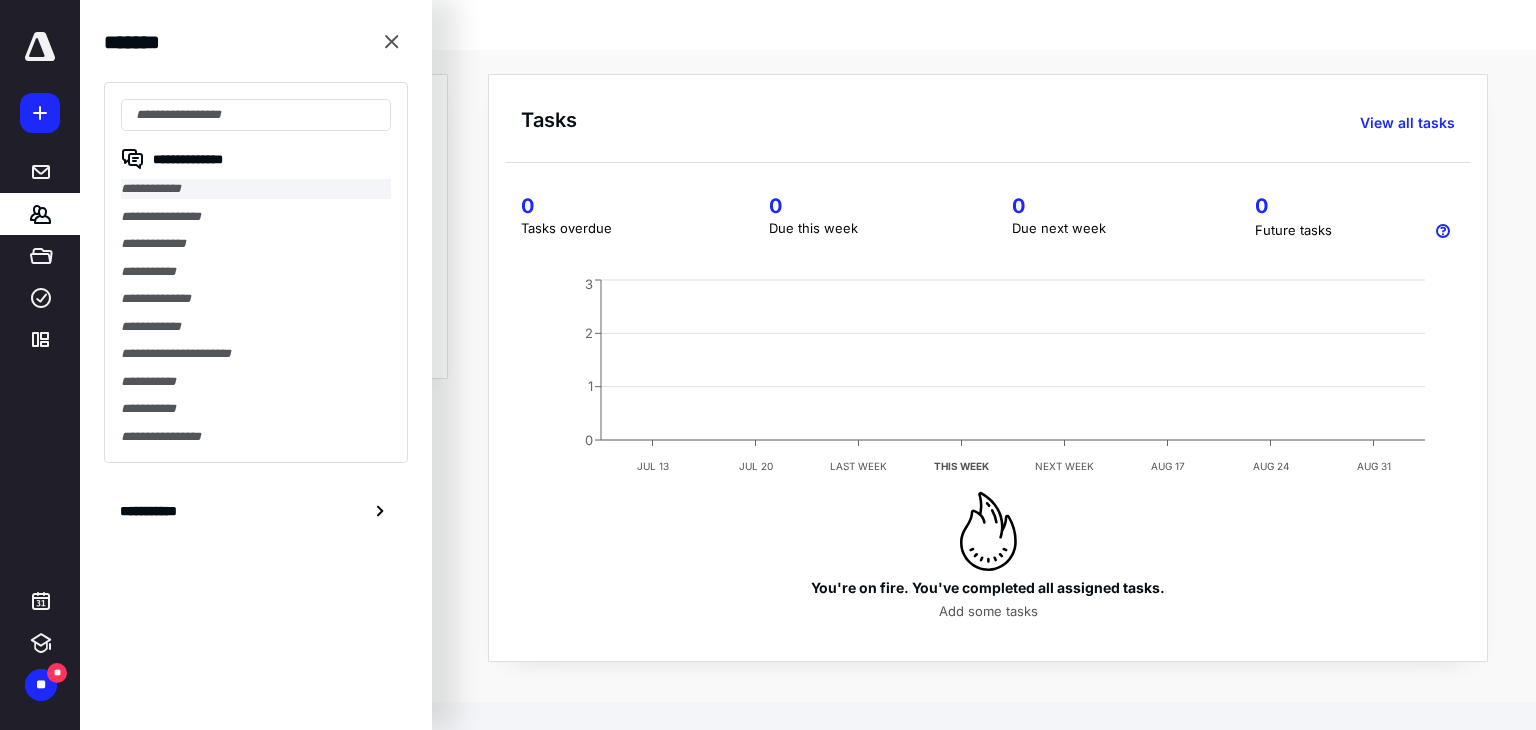 click on "**********" at bounding box center [256, 189] 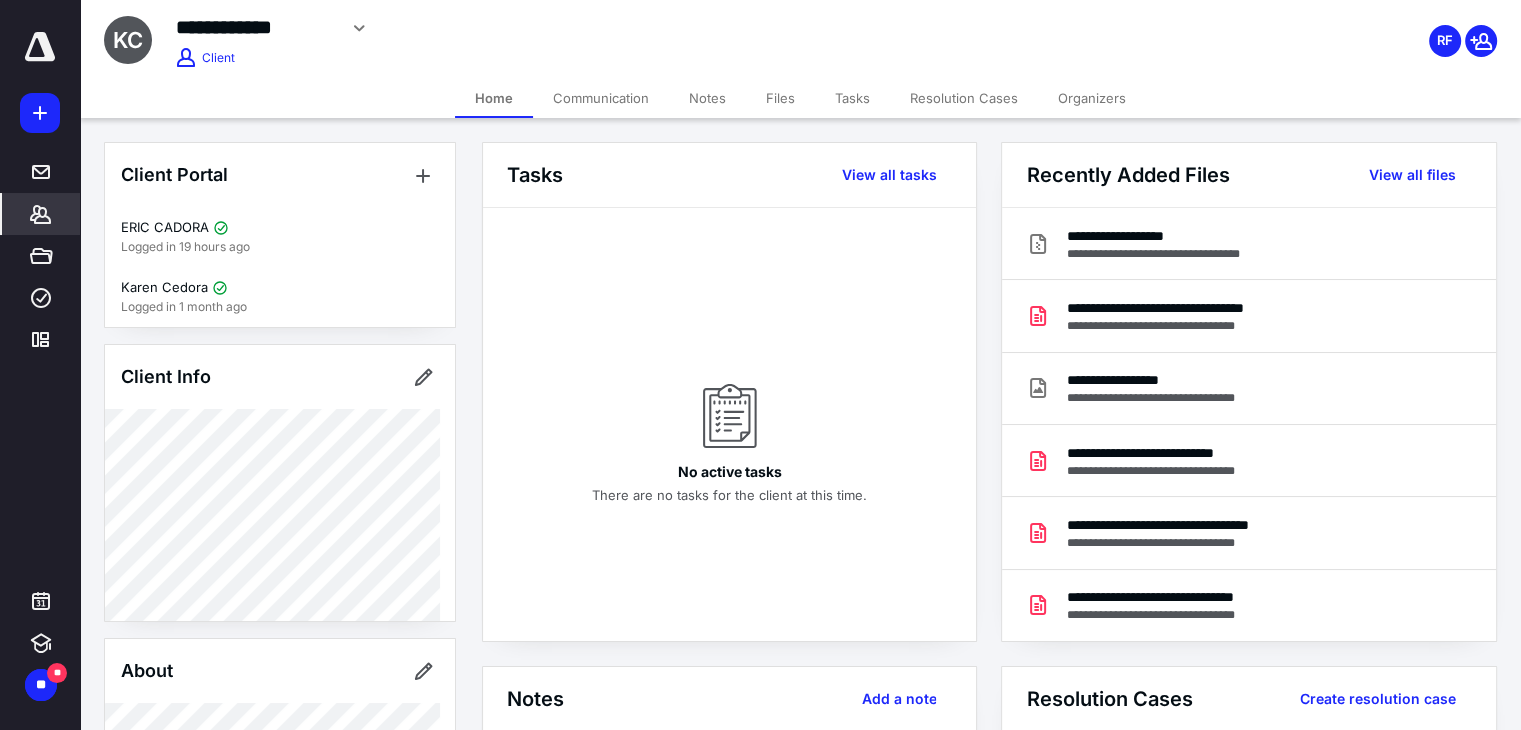 click on "Notes" at bounding box center (707, 98) 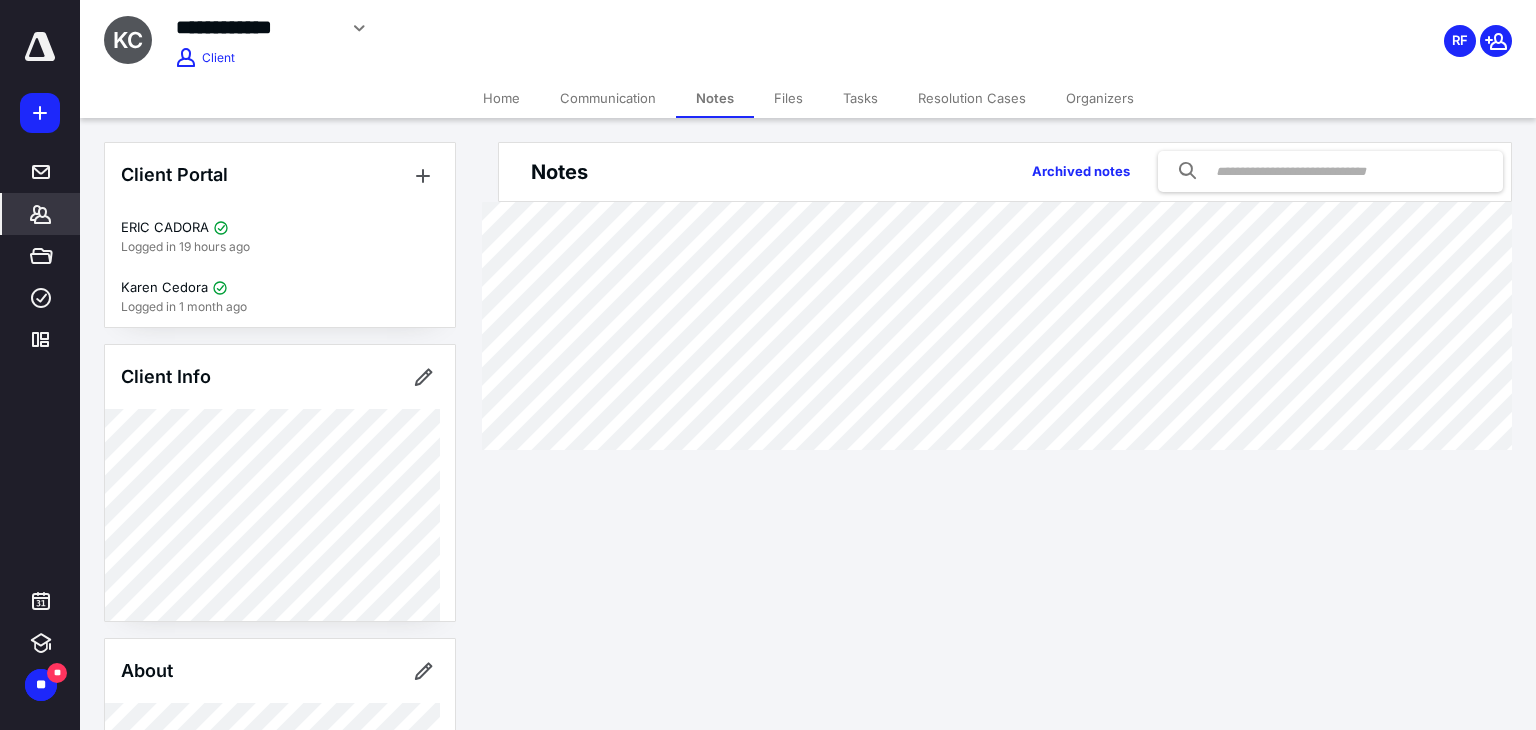 click on "Files" at bounding box center [788, 98] 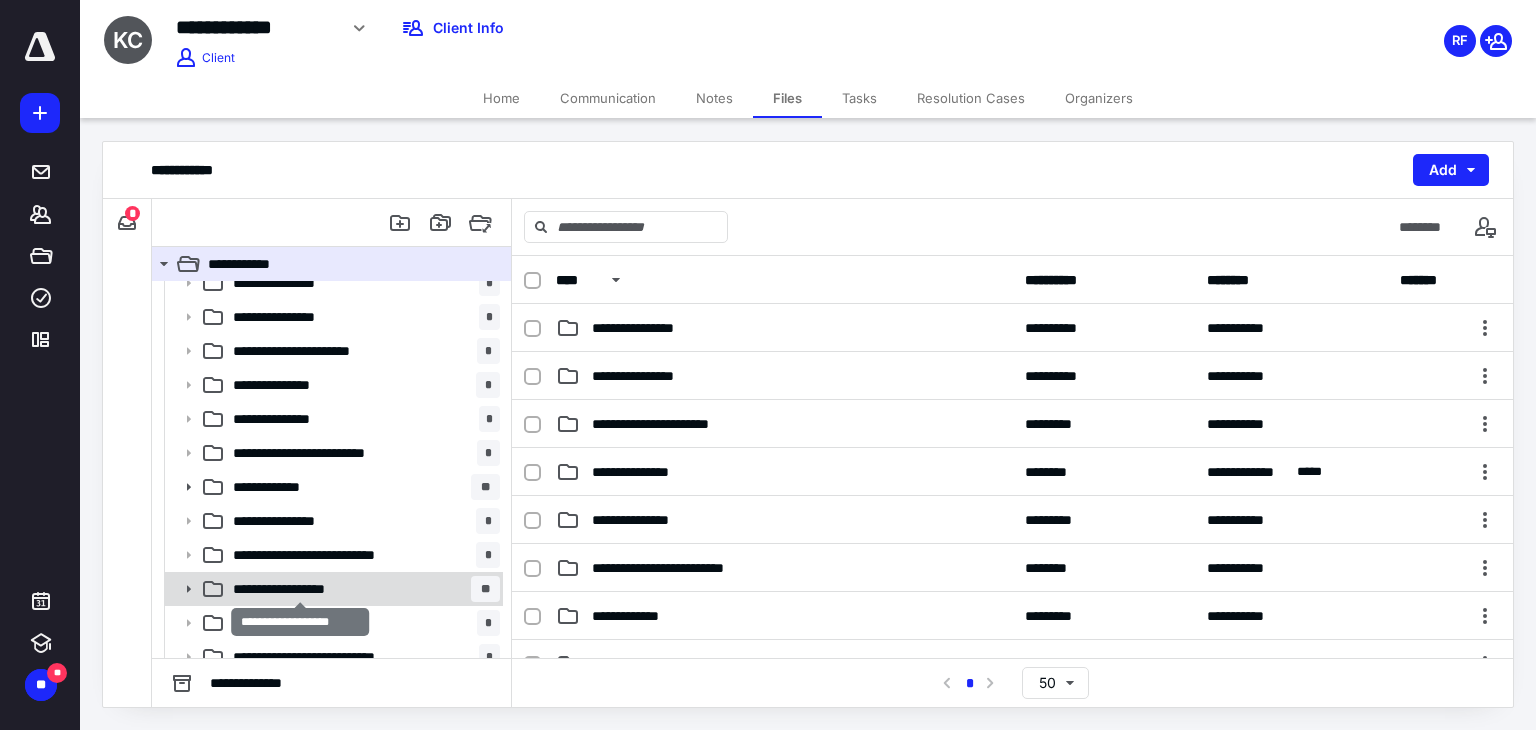 scroll, scrollTop: 14, scrollLeft: 0, axis: vertical 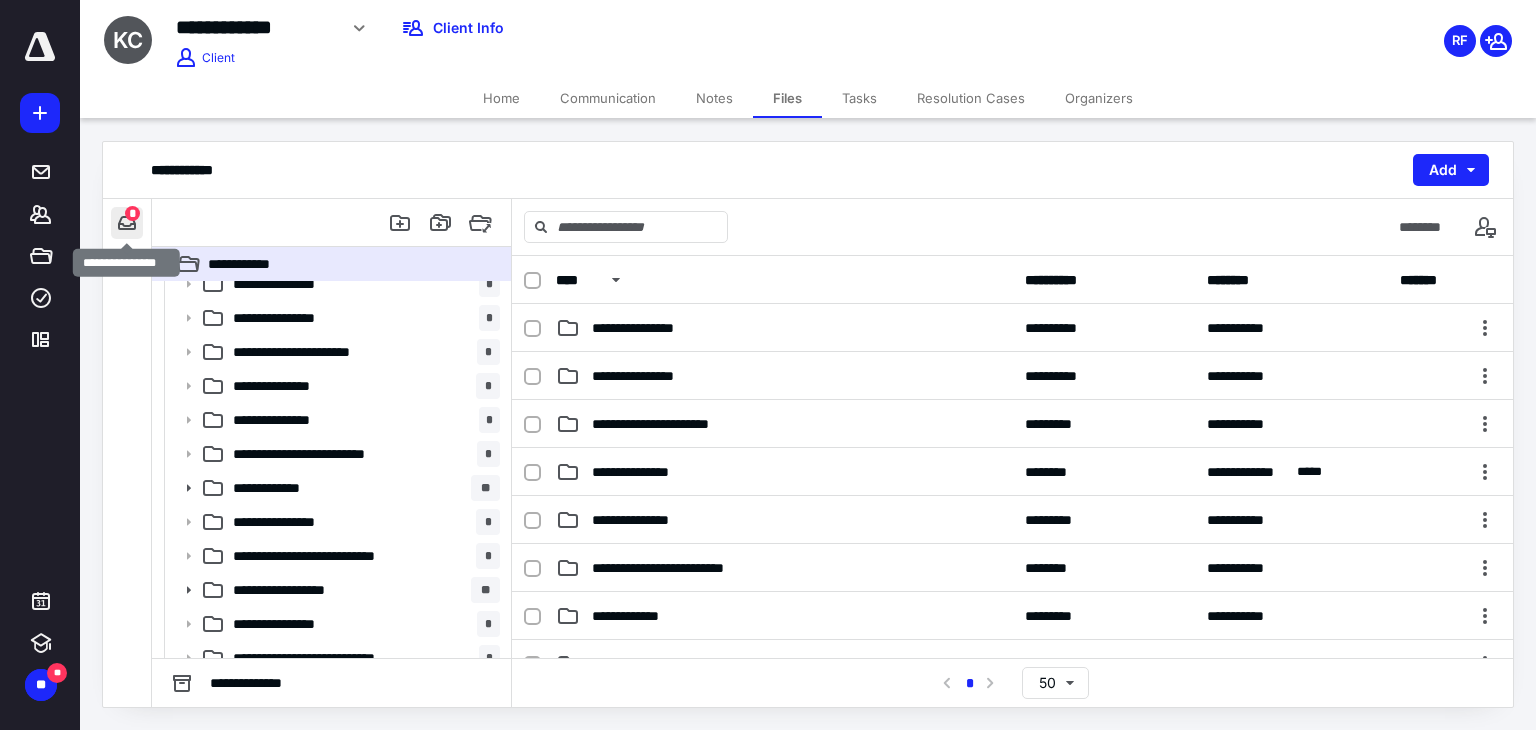 click at bounding box center (127, 223) 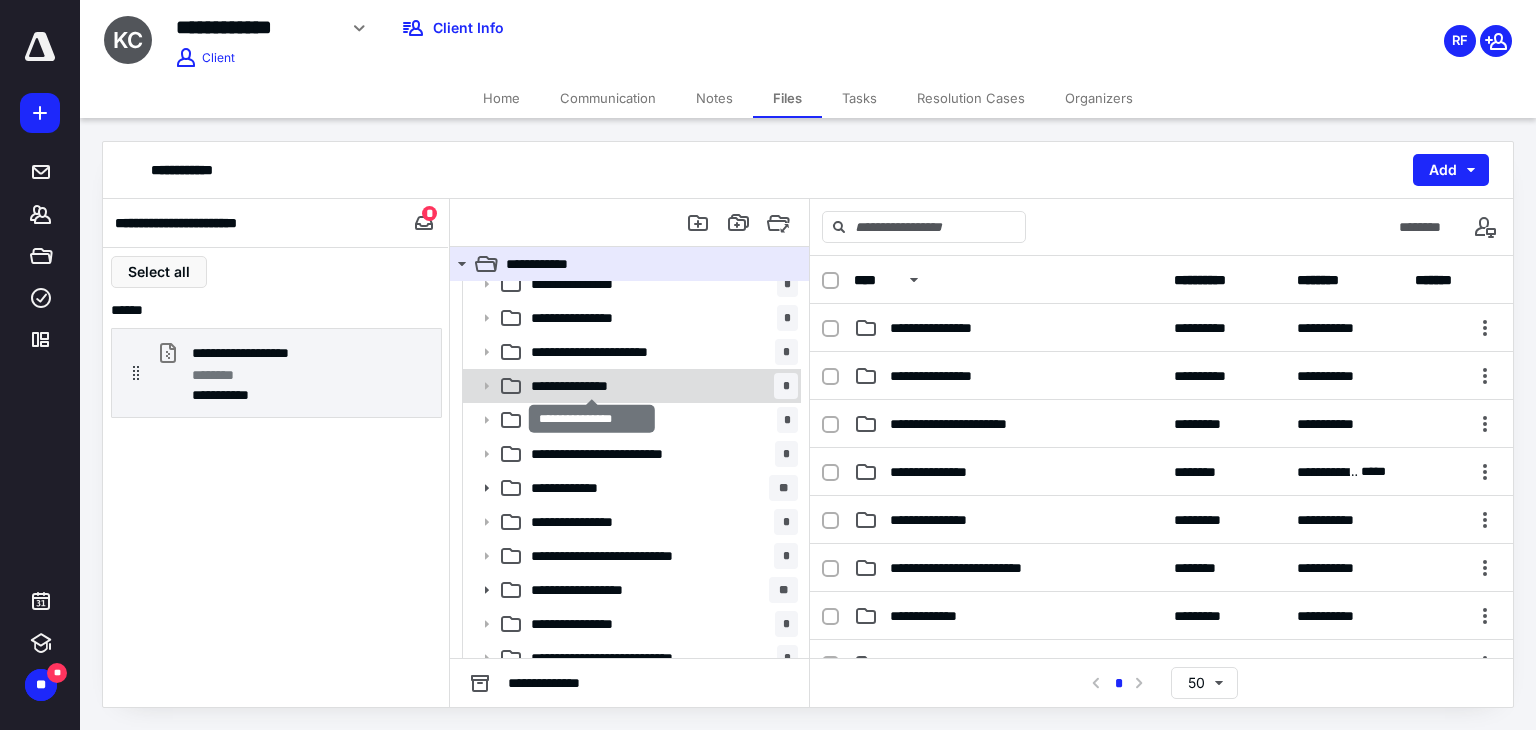 scroll, scrollTop: 166, scrollLeft: 0, axis: vertical 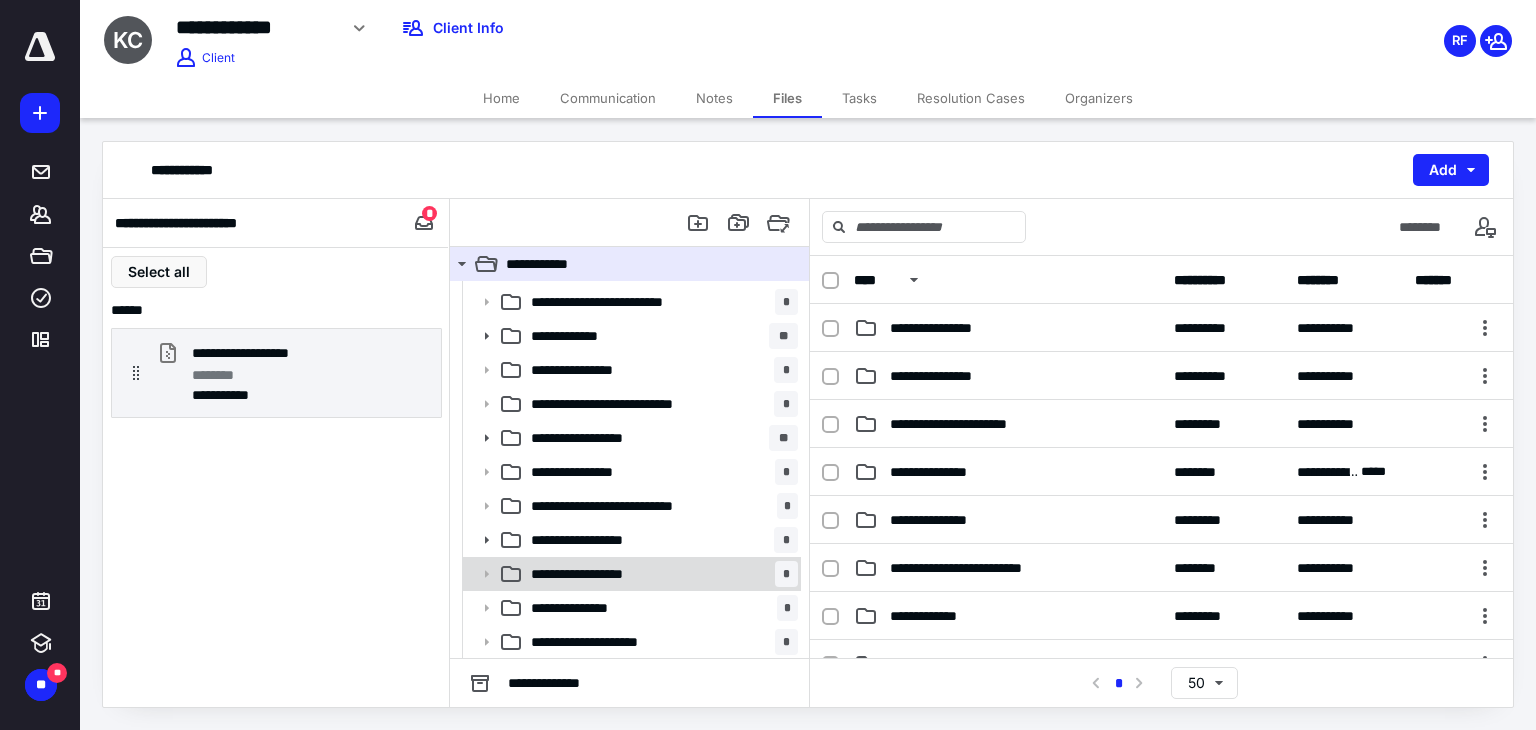 click on "**********" at bounding box center [599, 574] 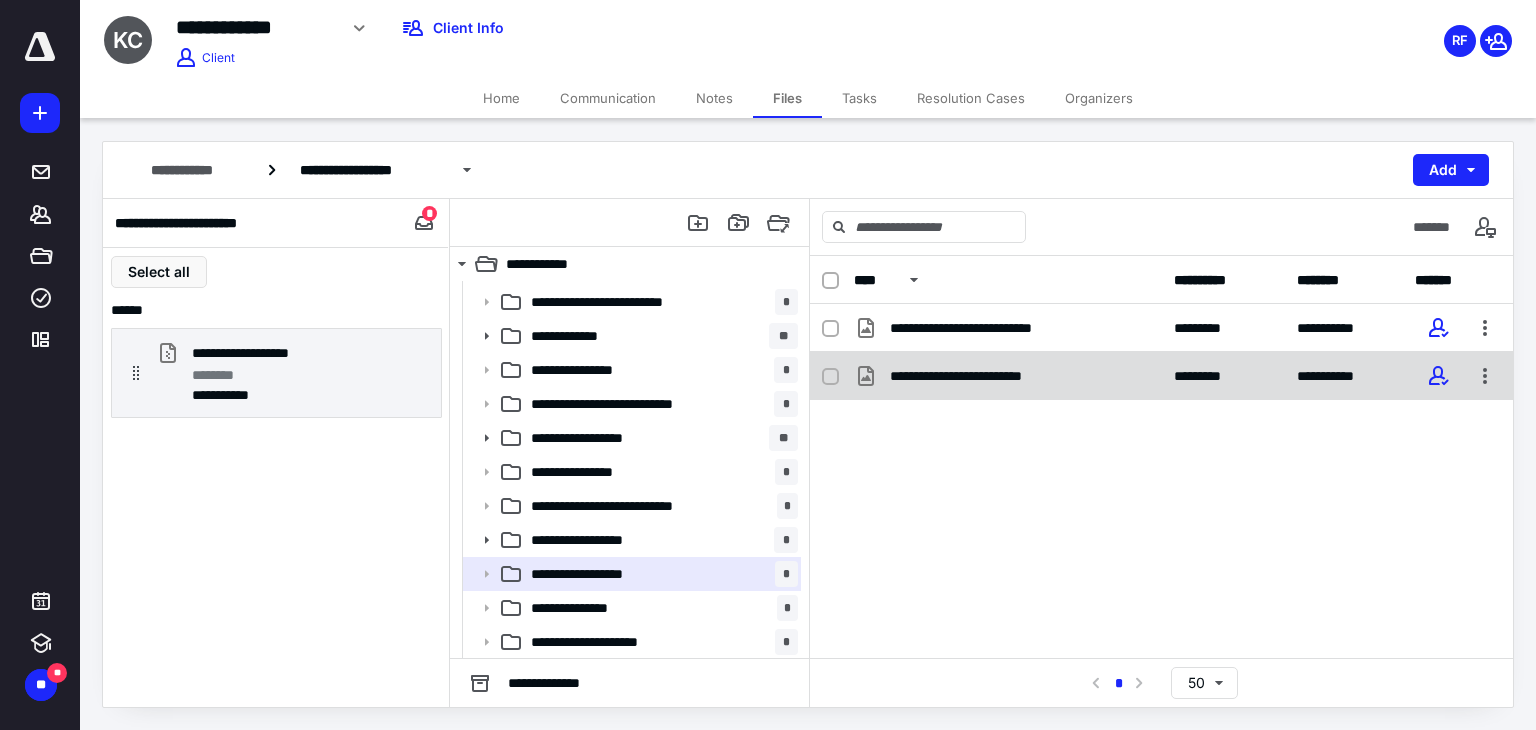 click on "**********" at bounding box center [1161, 376] 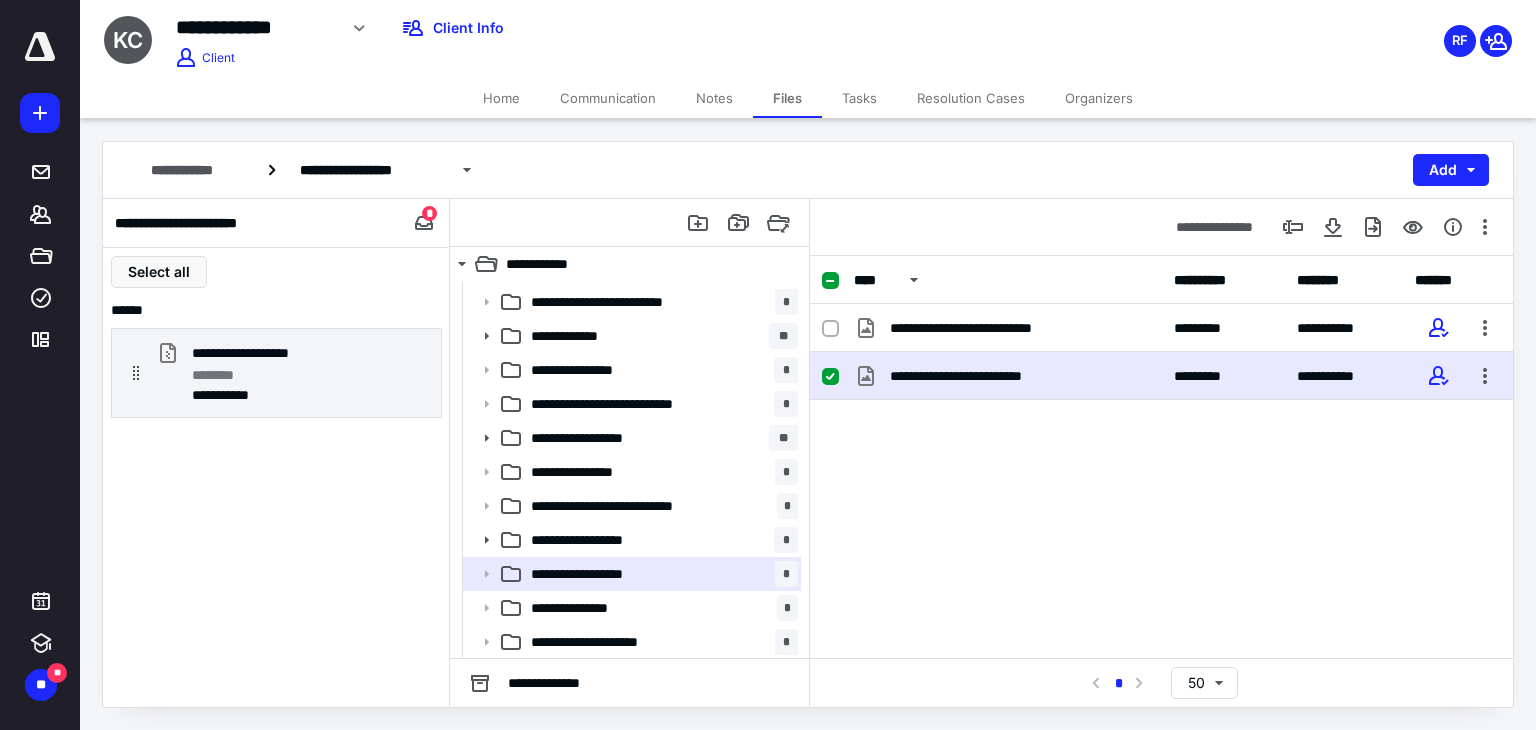 click on "**********" at bounding box center (1161, 376) 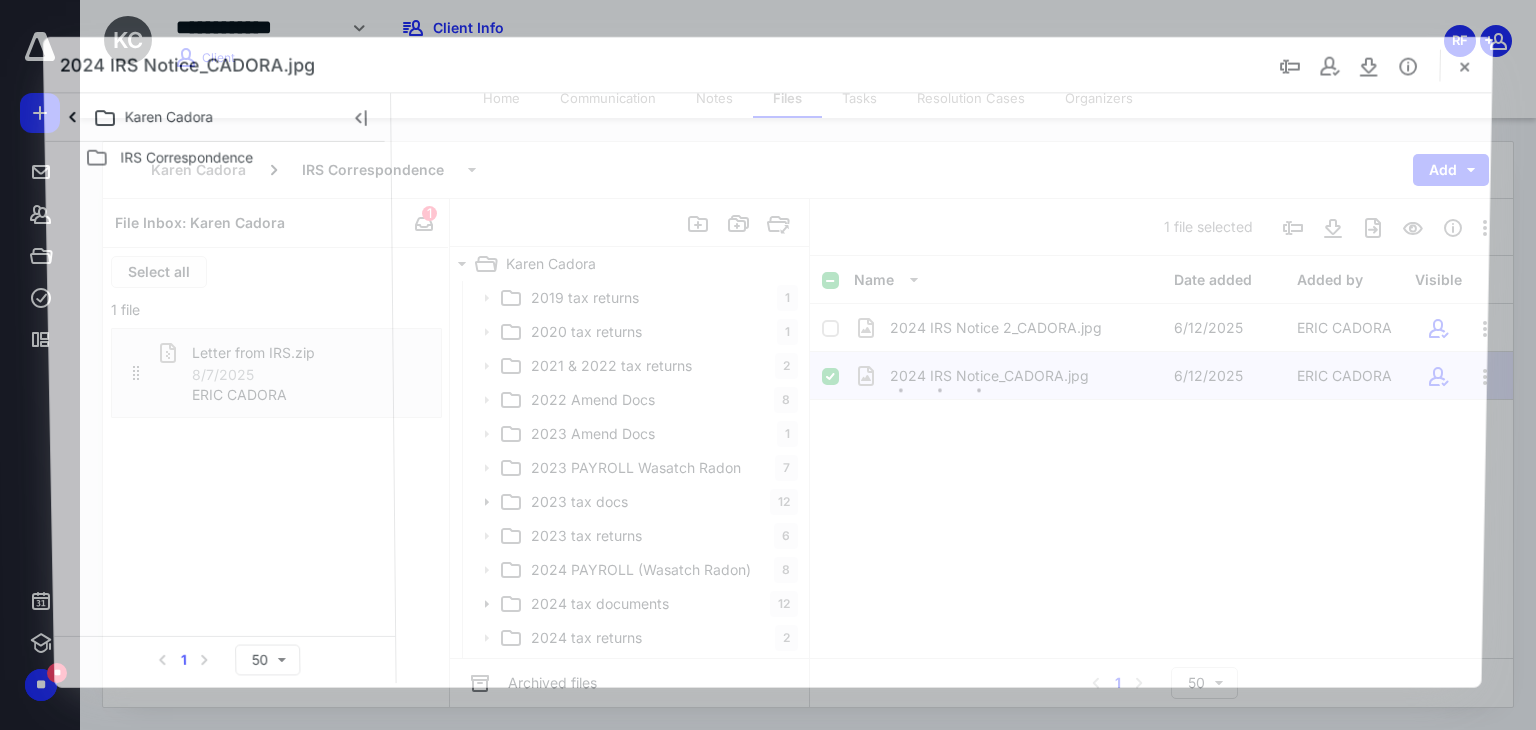 scroll, scrollTop: 166, scrollLeft: 0, axis: vertical 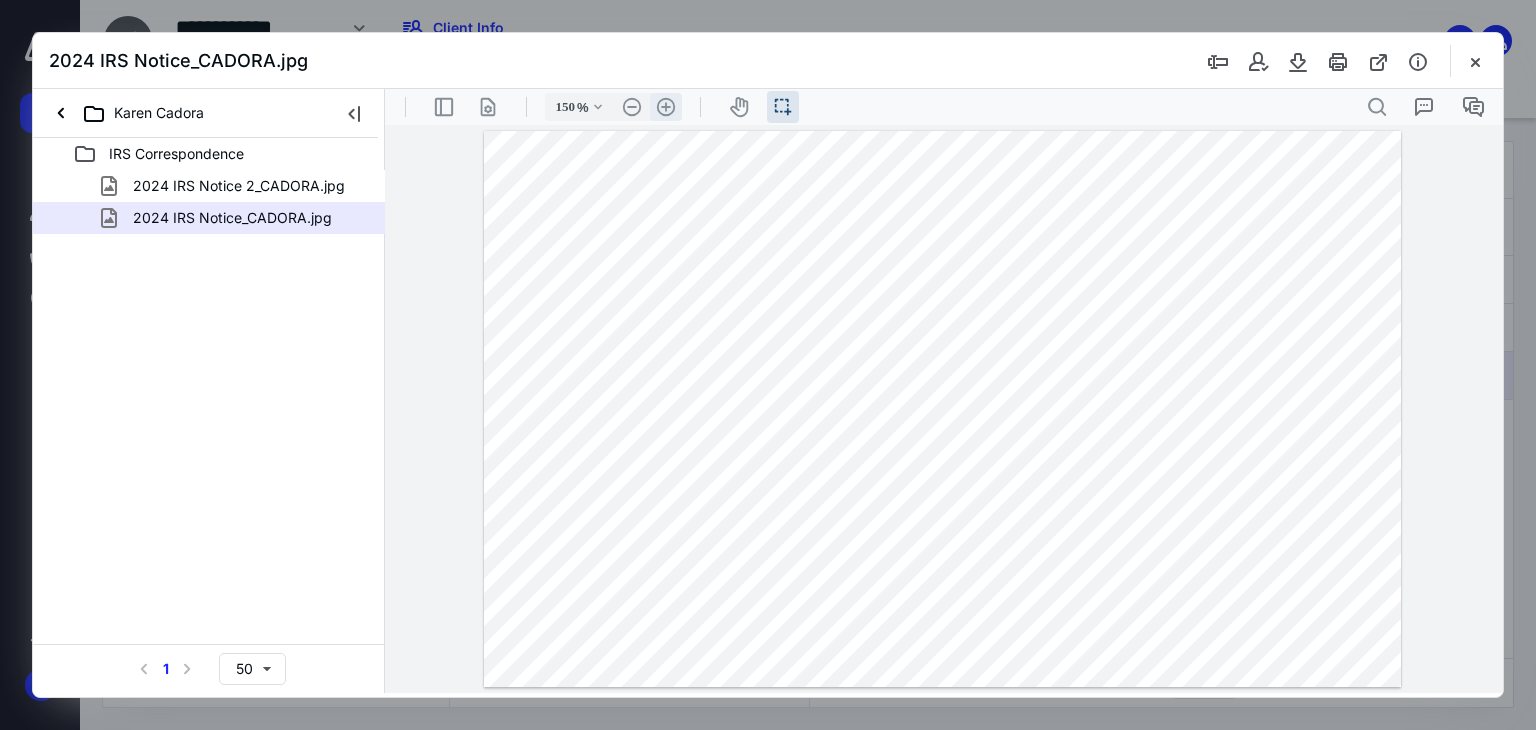 click on ".cls-1{fill:#abb0c4;} icon - header - zoom - in - line" at bounding box center [666, 107] 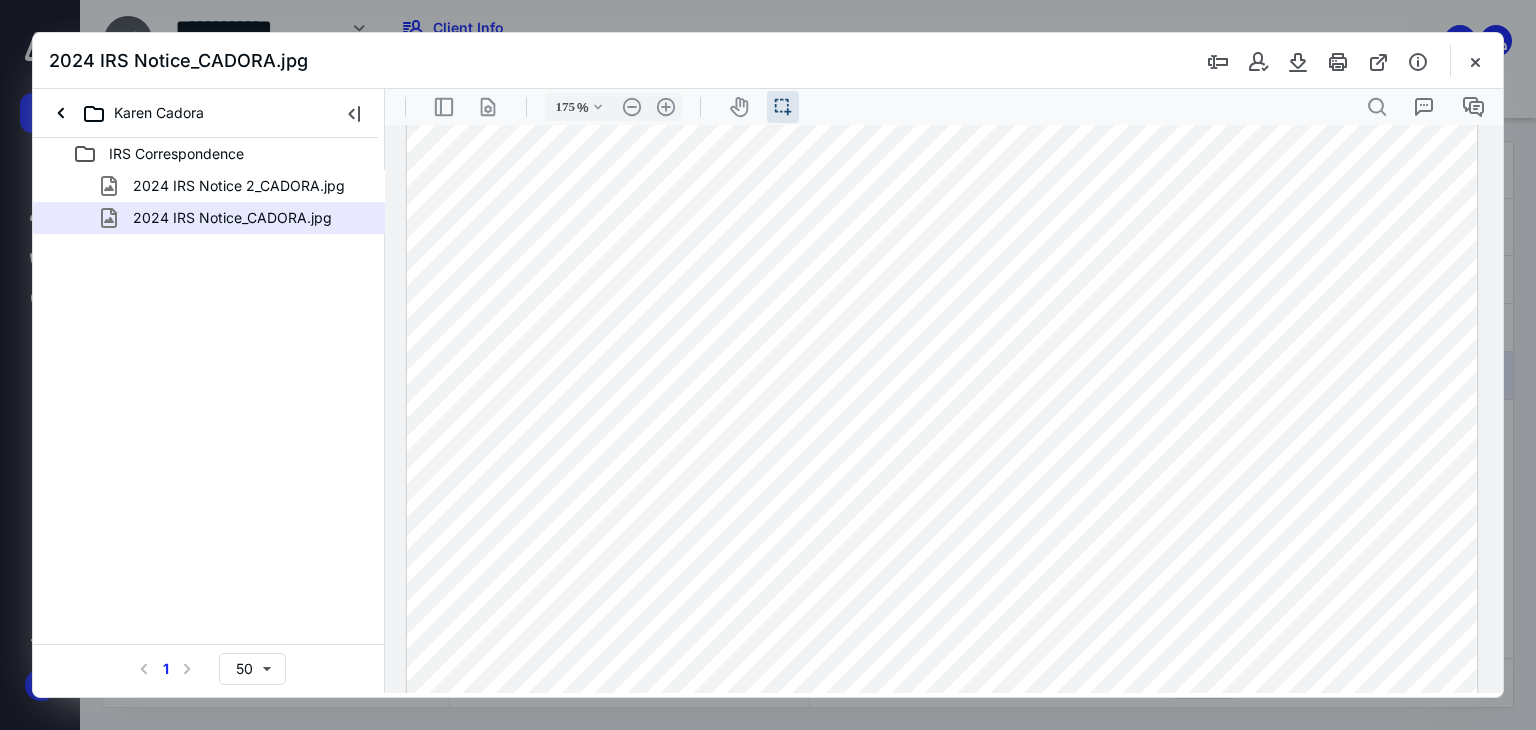 scroll, scrollTop: 0, scrollLeft: 0, axis: both 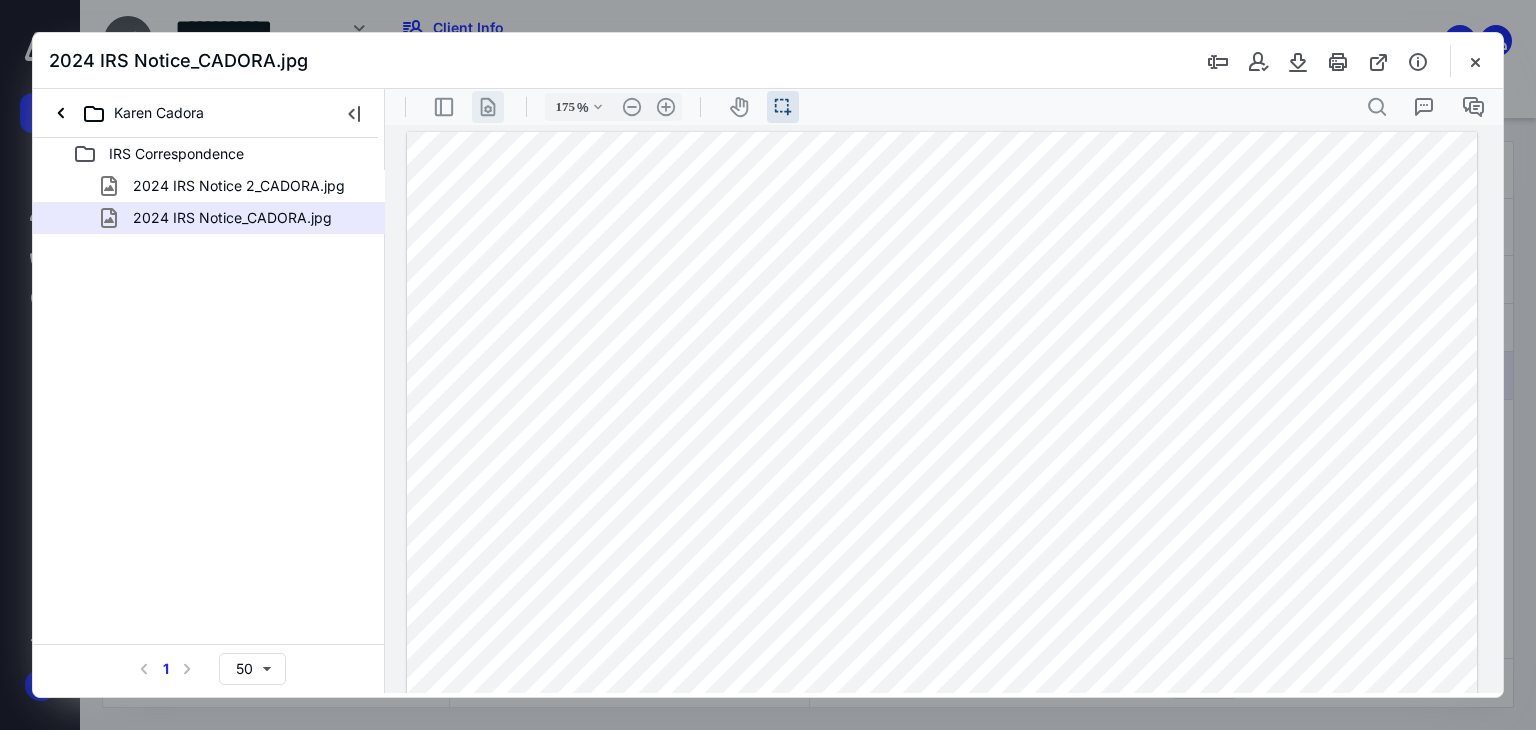 click on ".cls-1{fill:#abb0c4;} icon - header - page manipulation - line" at bounding box center [488, 107] 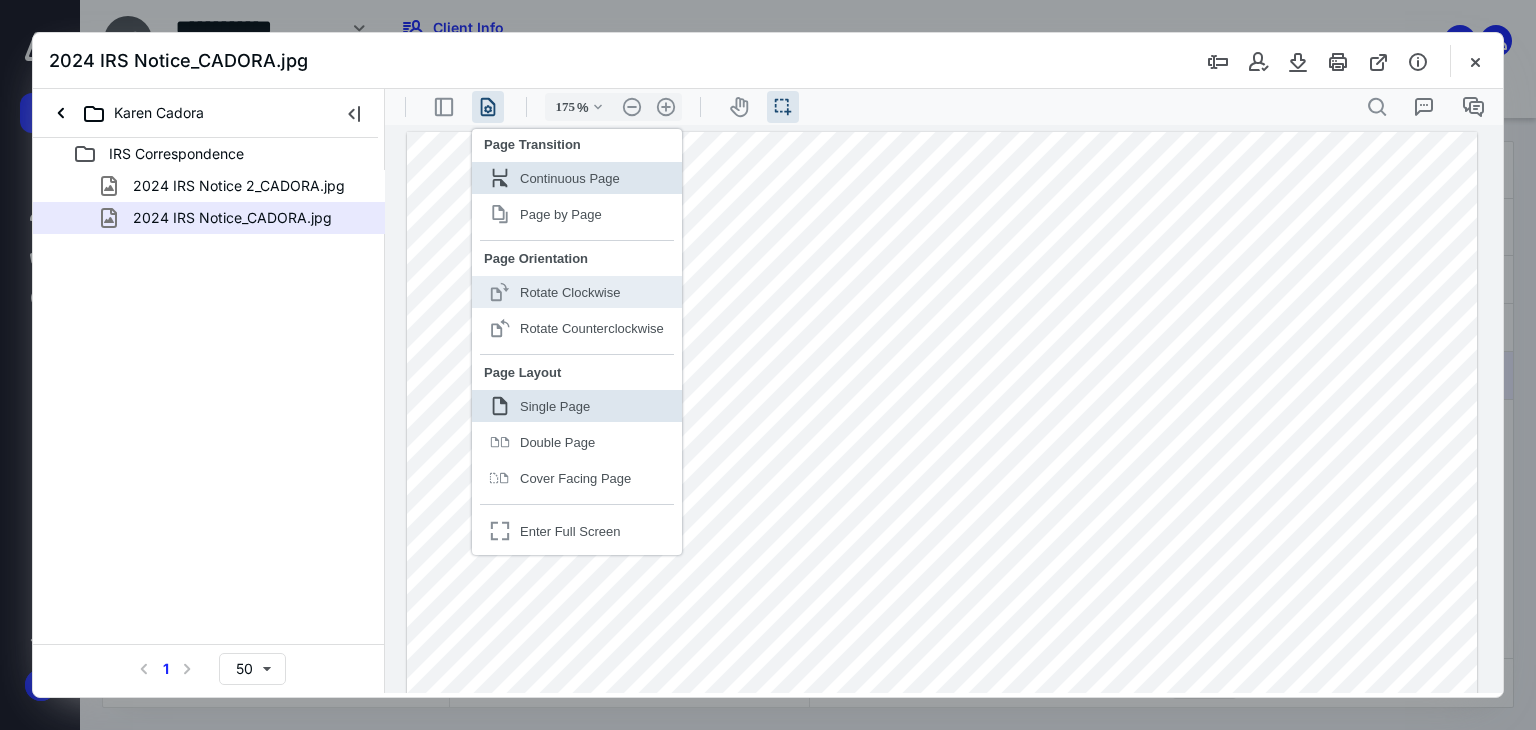 click on "Rotate Clockwise" at bounding box center [570, 292] 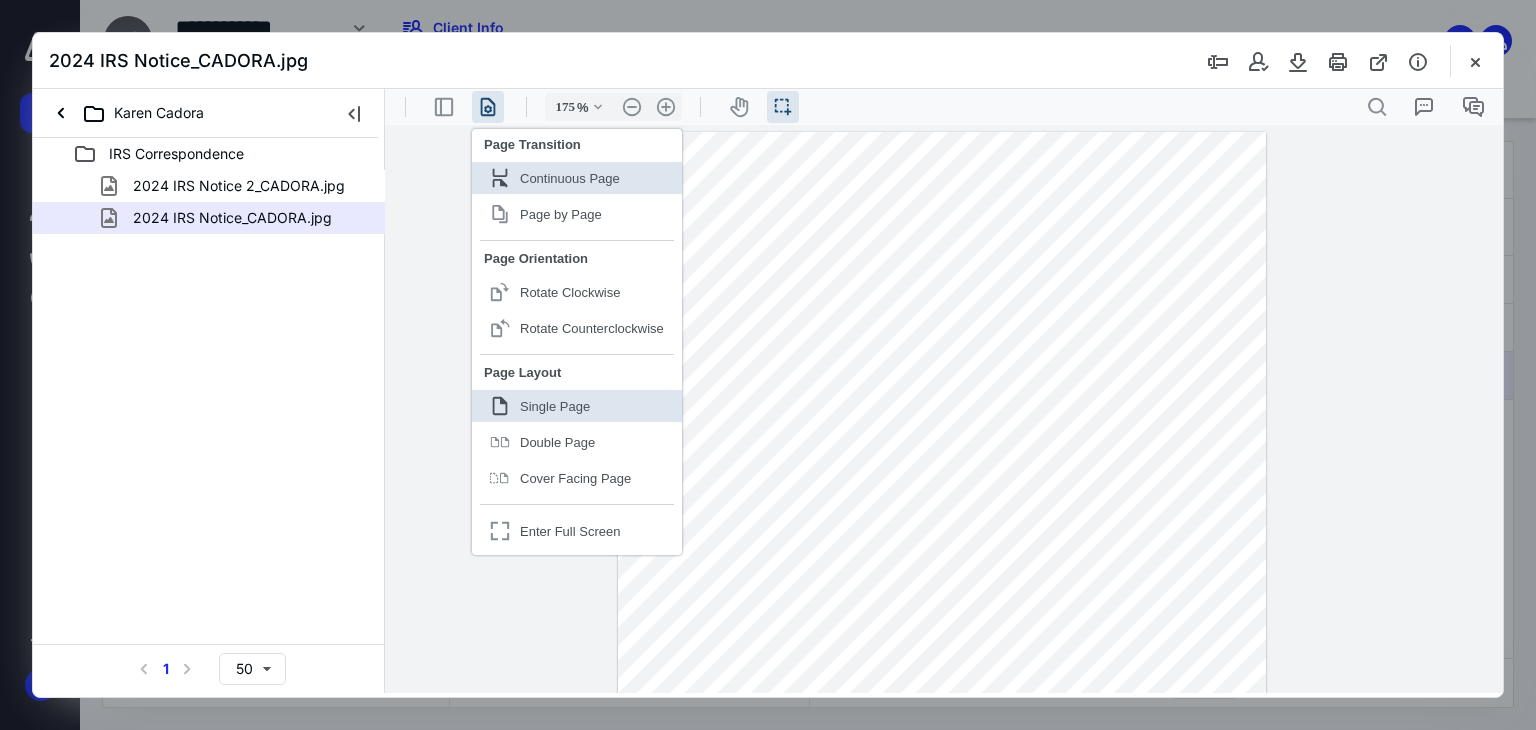 click at bounding box center [942, 667] 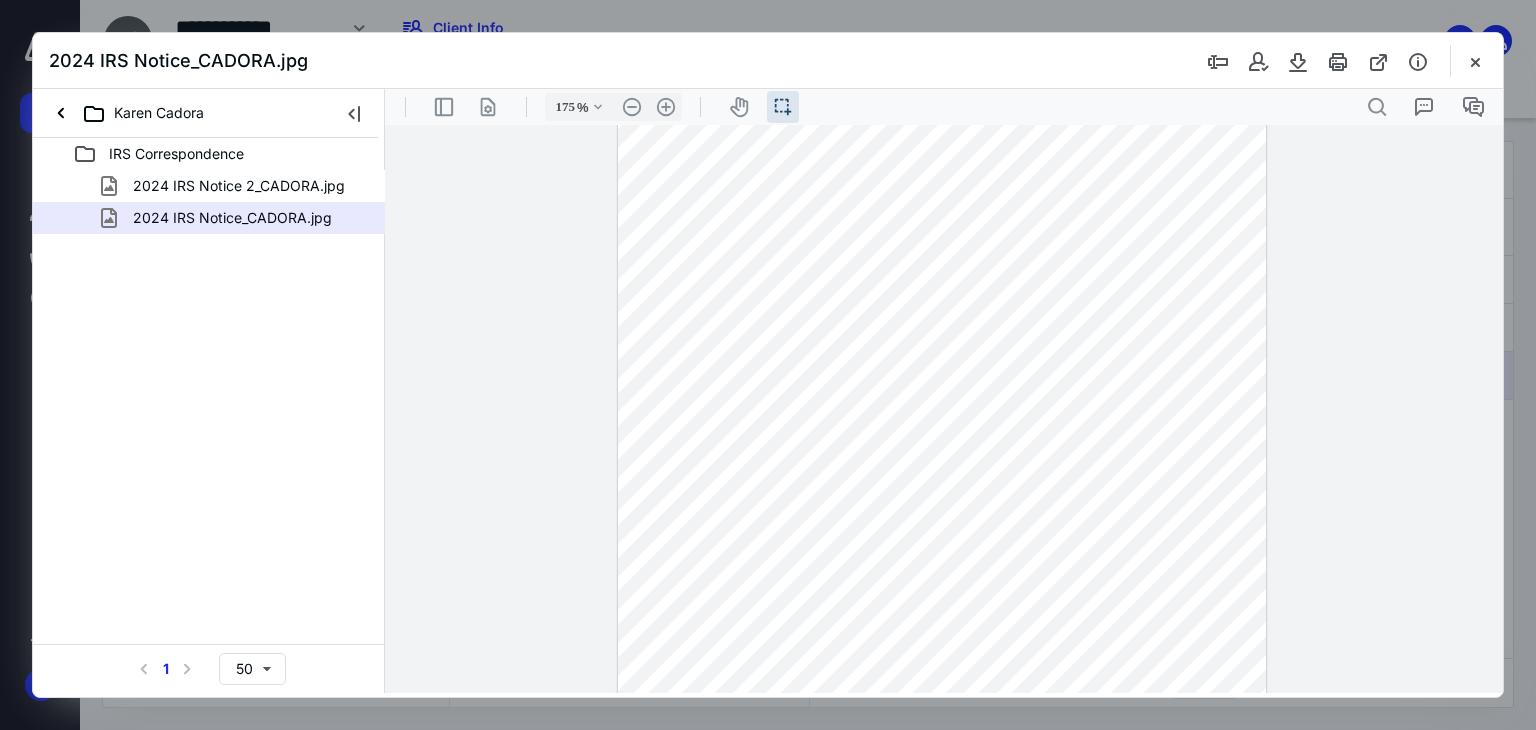 scroll, scrollTop: 516, scrollLeft: 0, axis: vertical 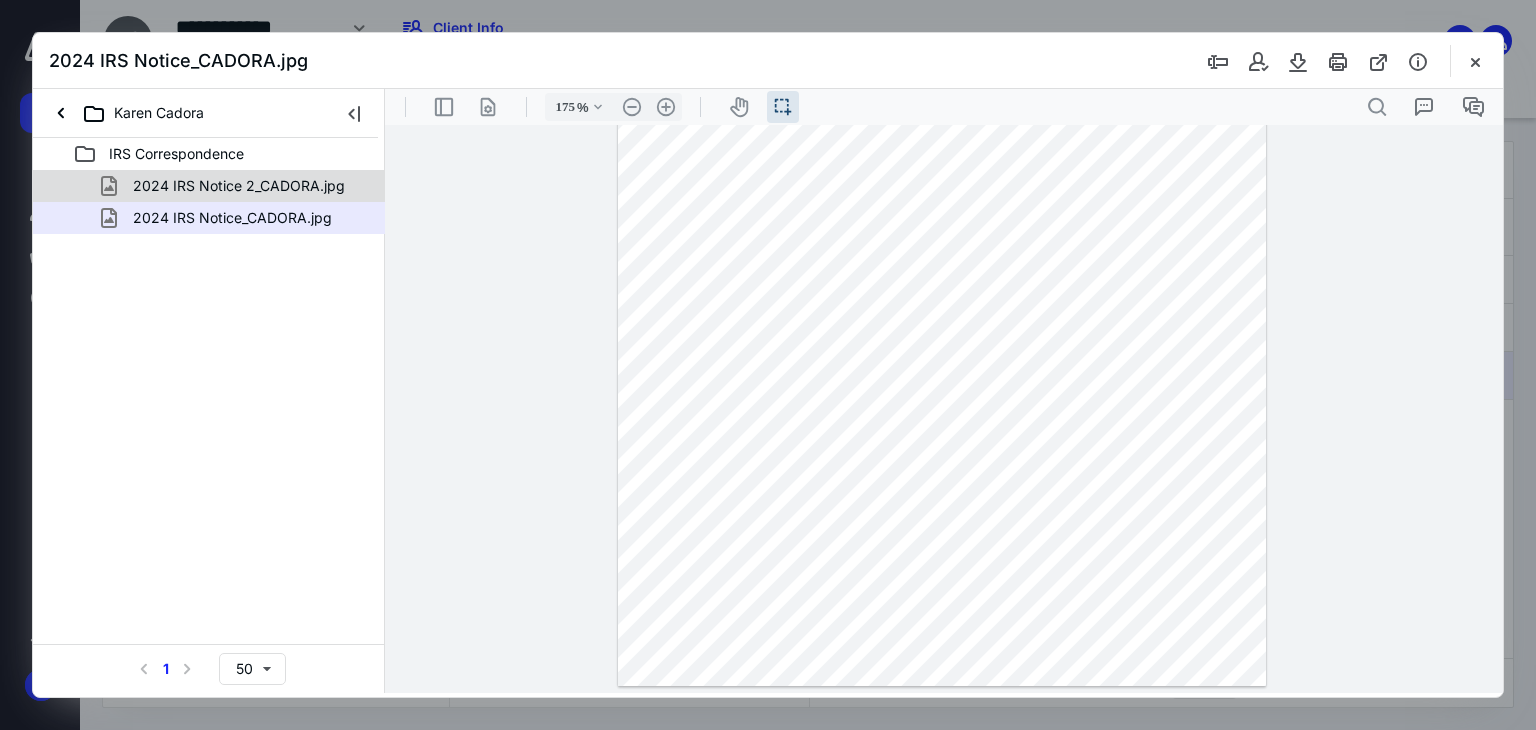 click on "2024 IRS Notice 2_CADORA.jpg" at bounding box center [209, 186] 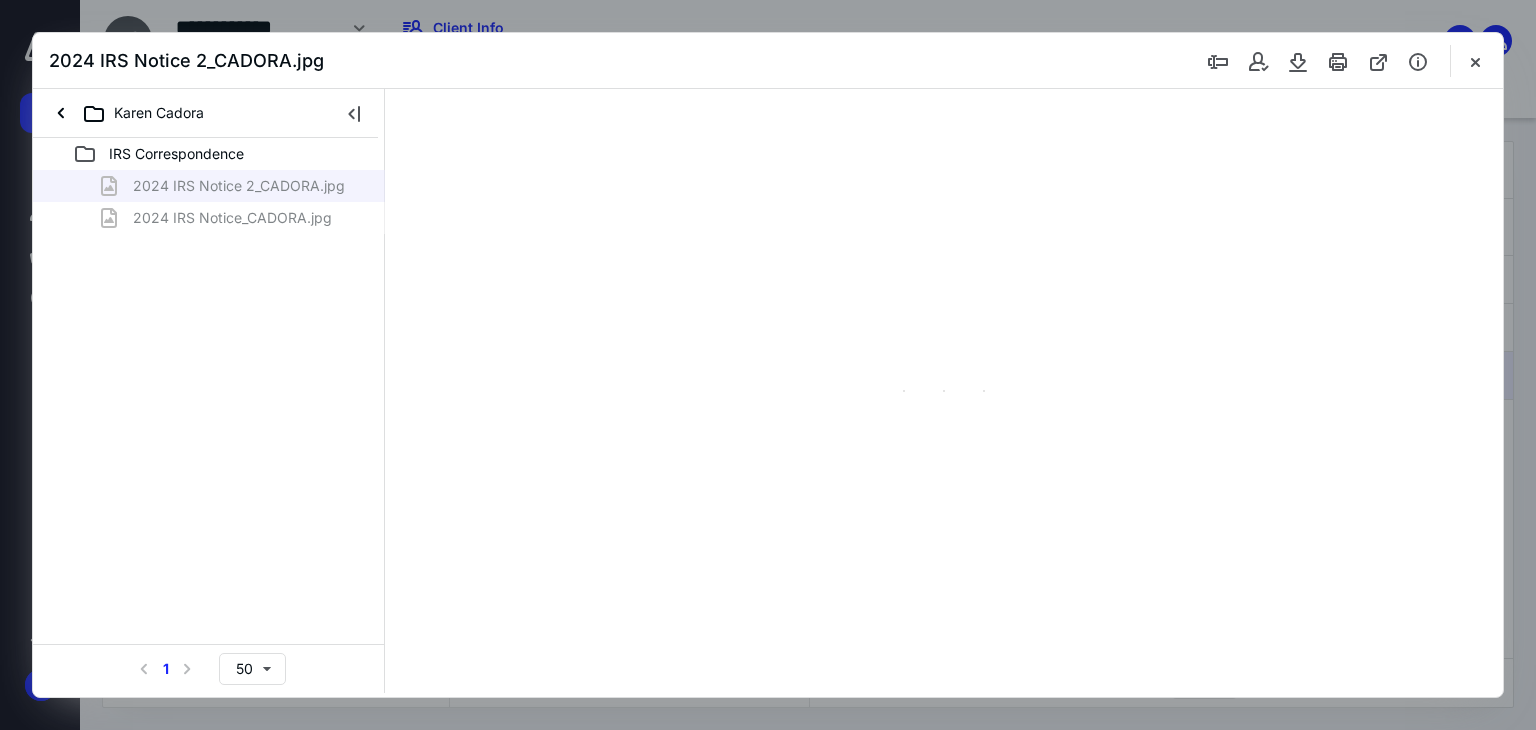 type on "150" 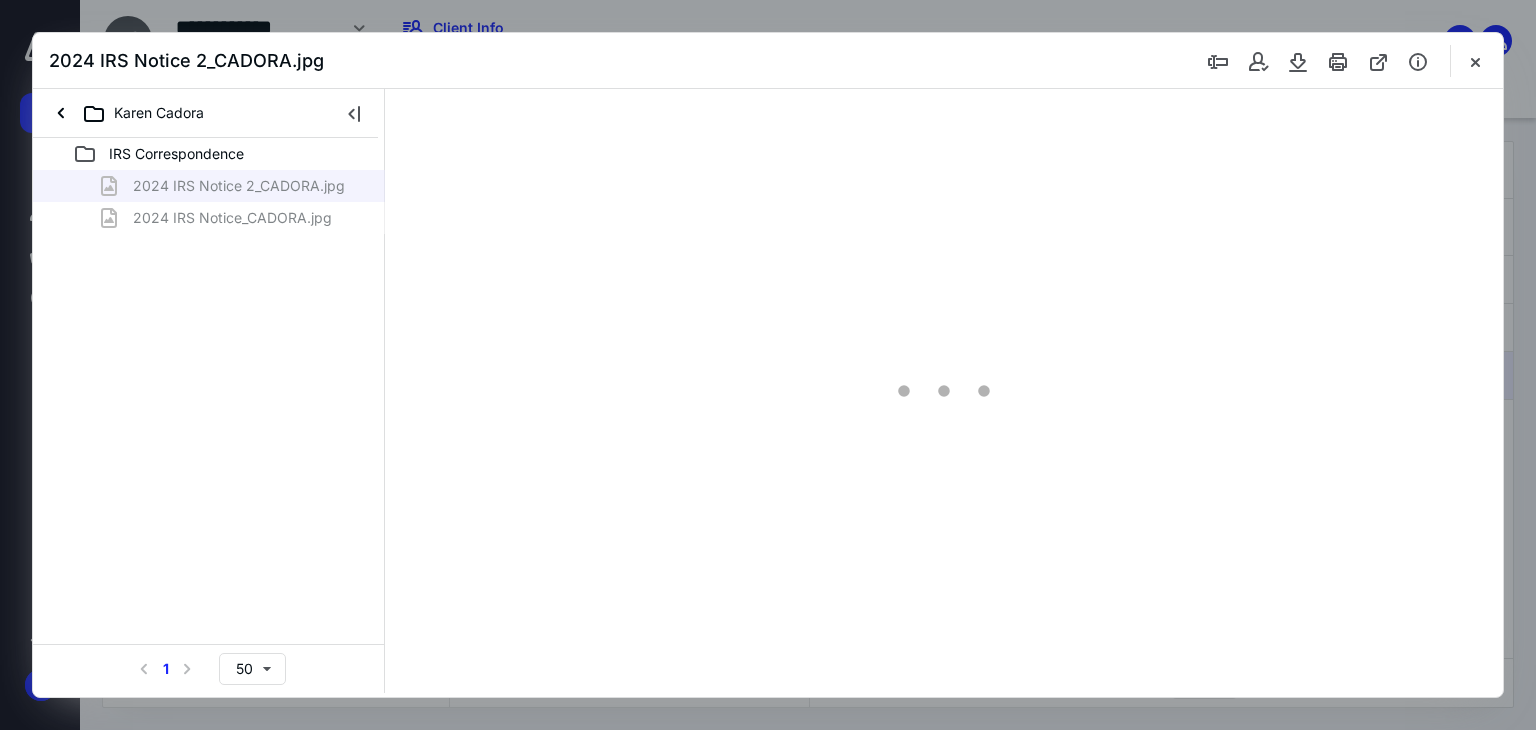 scroll, scrollTop: 0, scrollLeft: 0, axis: both 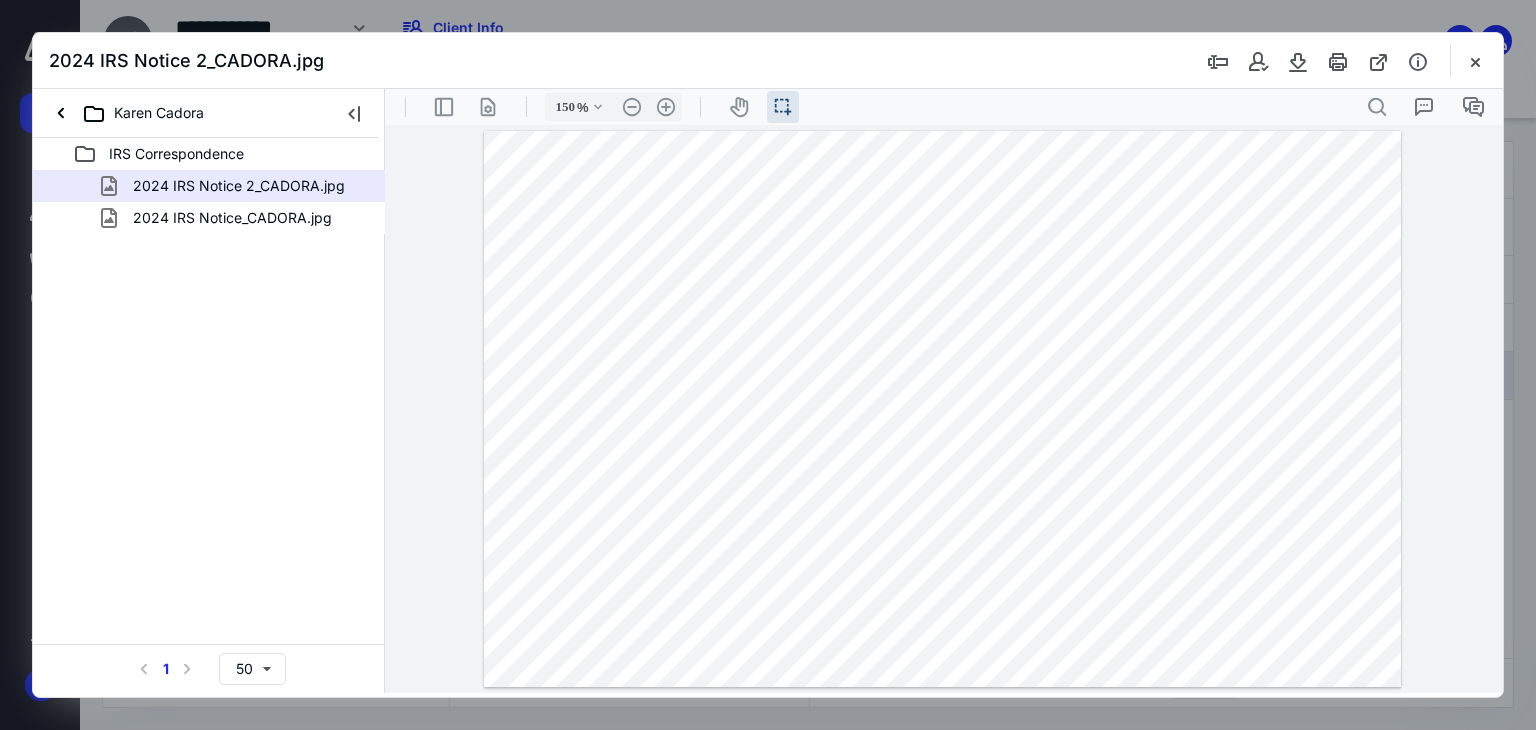 click on "2024 IRS Notice 2_CADORA.jpg" at bounding box center (768, 61) 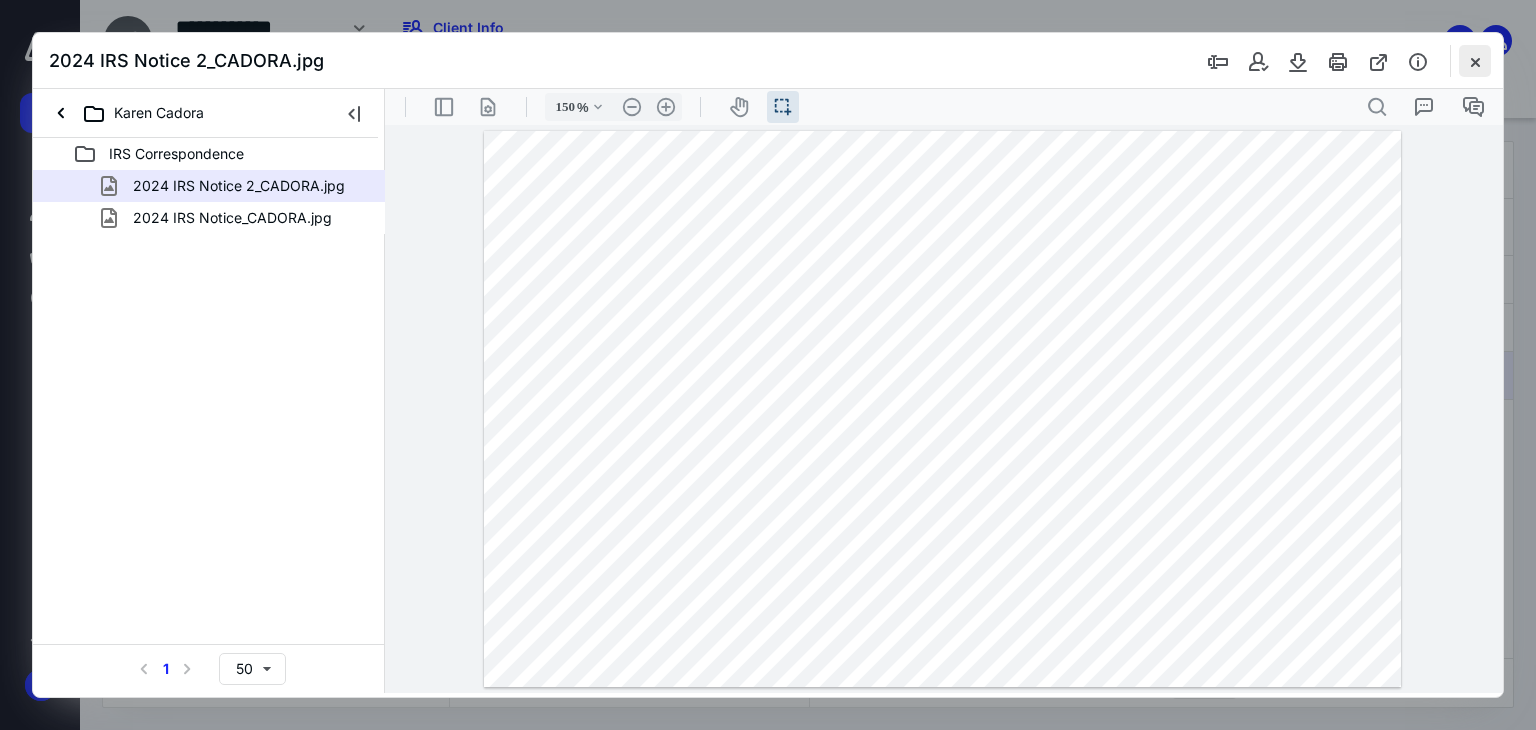 click at bounding box center [1475, 61] 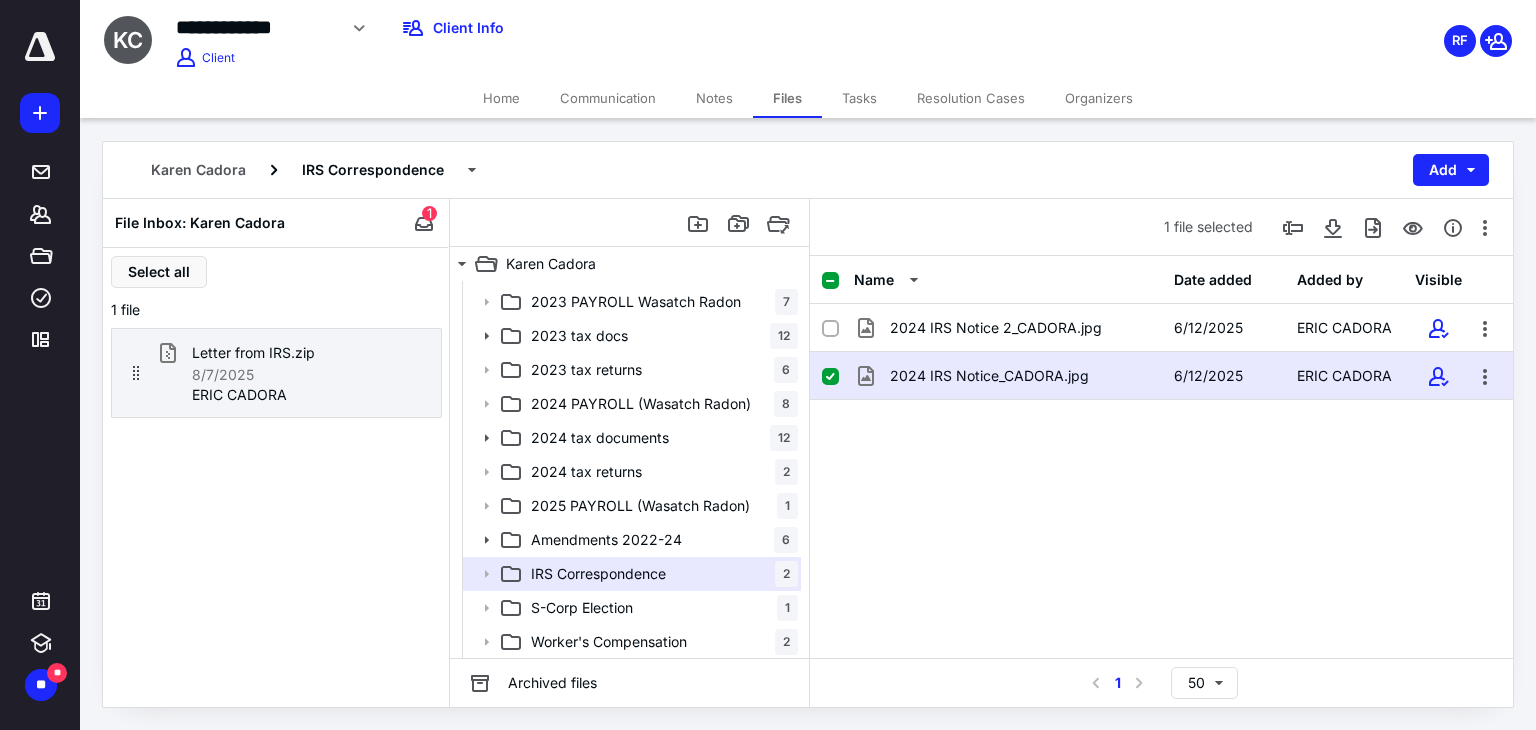 click on "Select all 1 file Letter from IRS.zip 8/7/2025 ERIC CADORA" at bounding box center [276, 477] 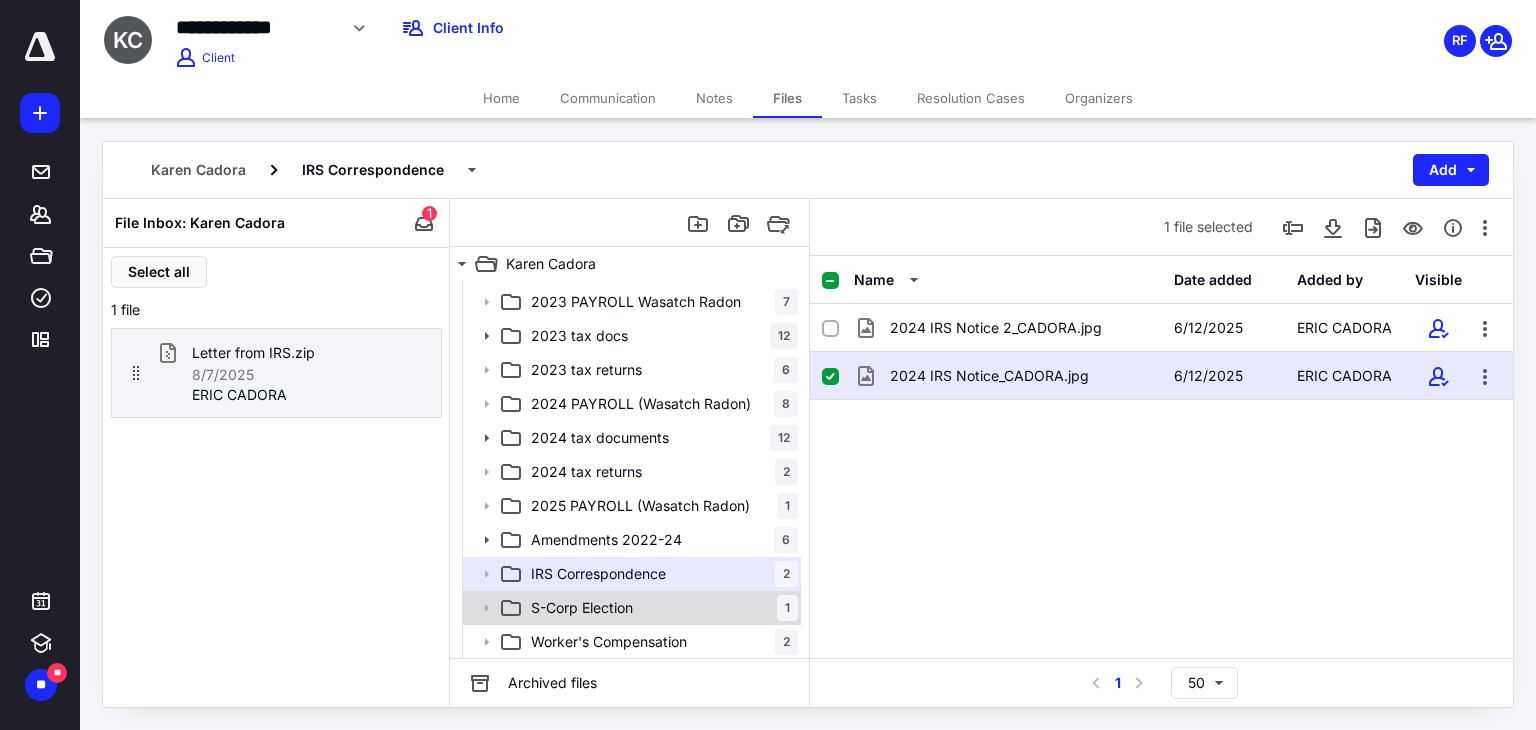 click on "S-Corp Election 1" at bounding box center (660, 608) 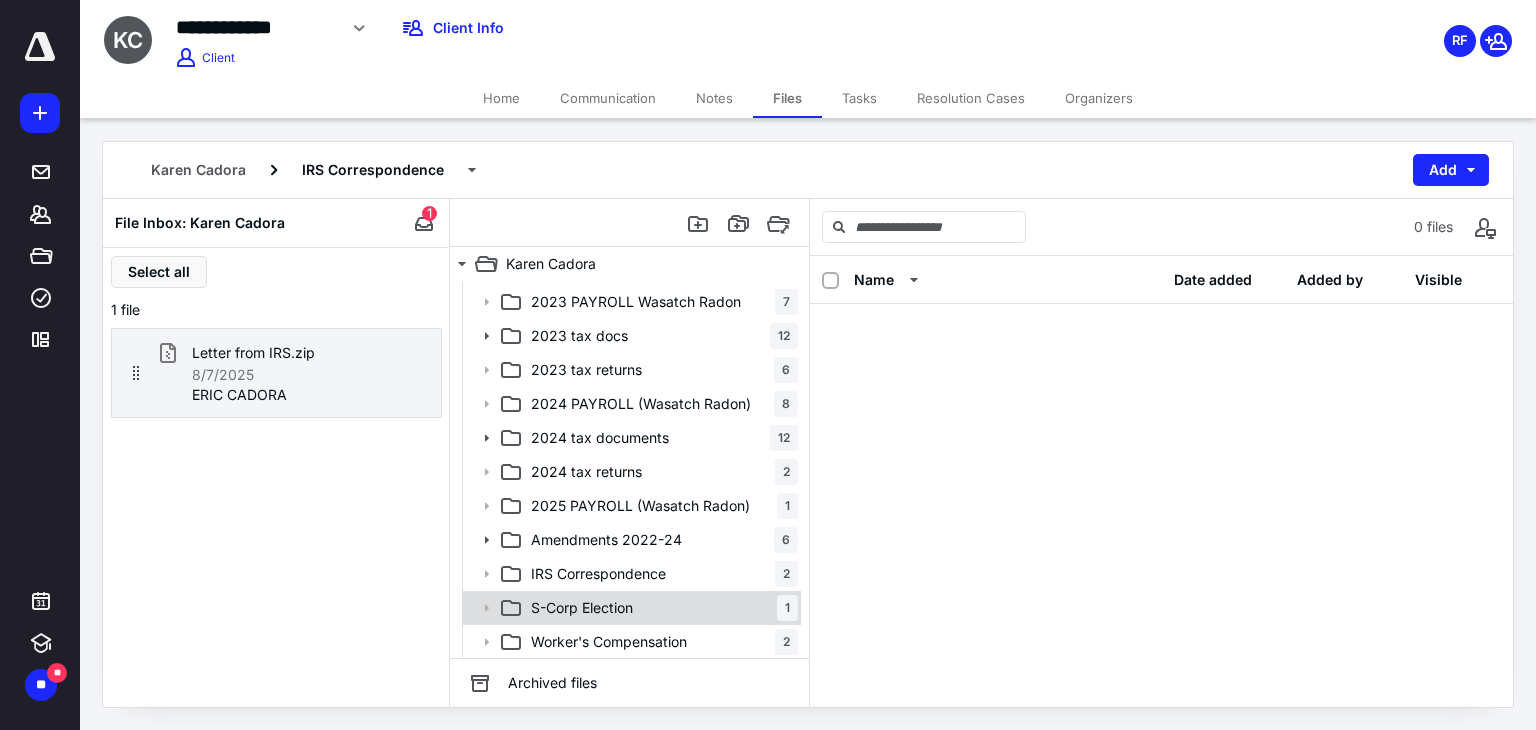 click on "S-Corp Election 1" at bounding box center [660, 608] 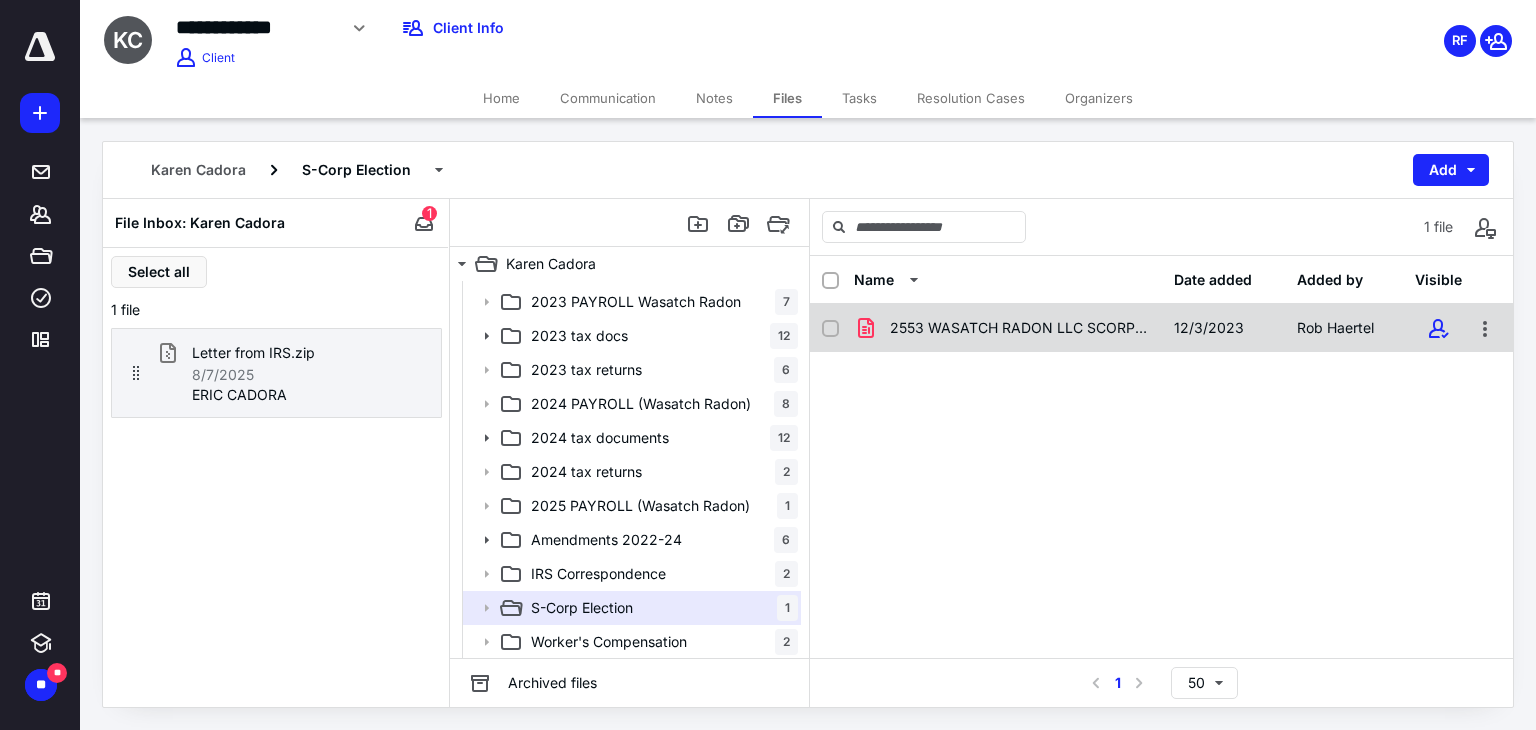 click on "2553 WASATCH RADON LLC SCORP ELECT 12.2.23.pdf" at bounding box center [1020, 328] 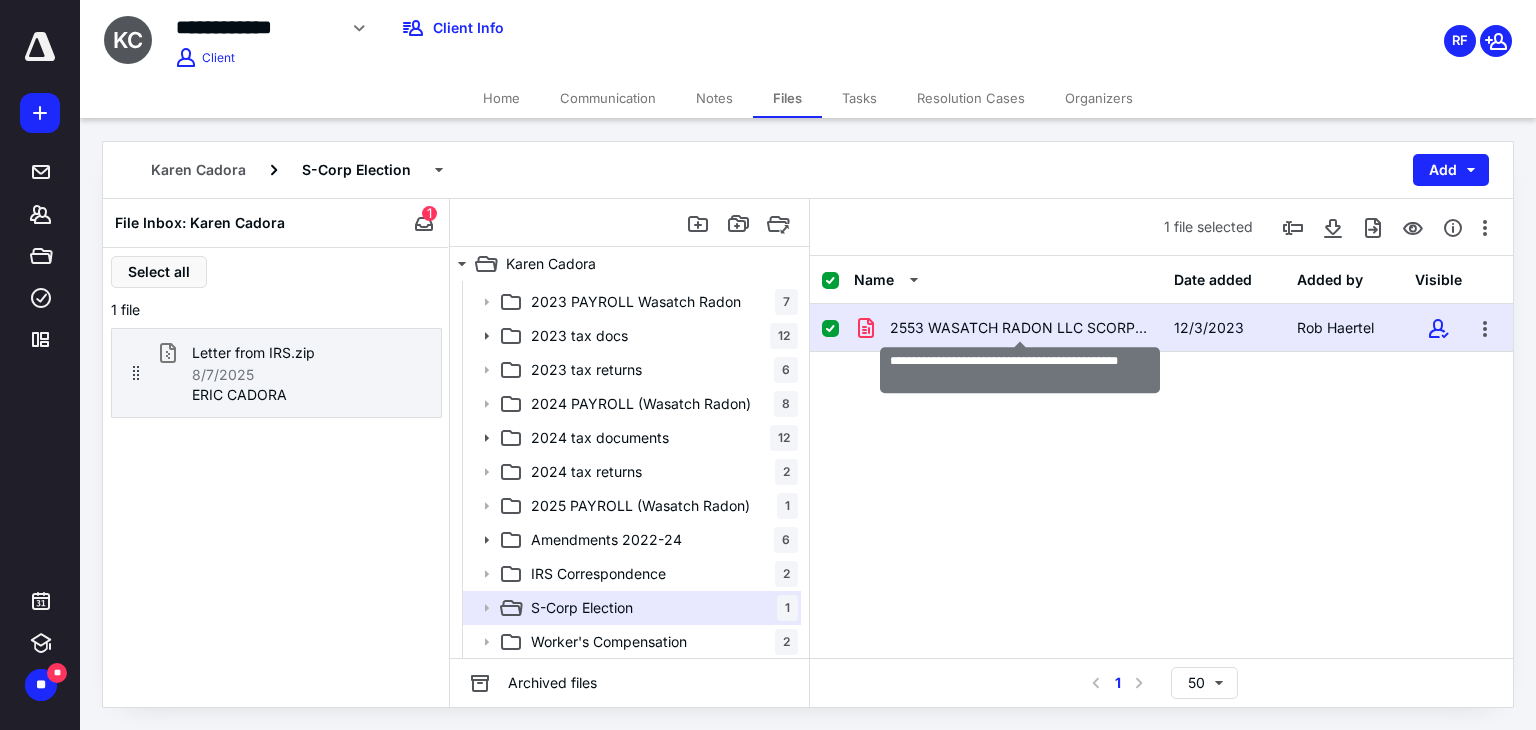 click on "2553 WASATCH RADON LLC SCORP ELECT 12.2.23.pdf" at bounding box center [1020, 328] 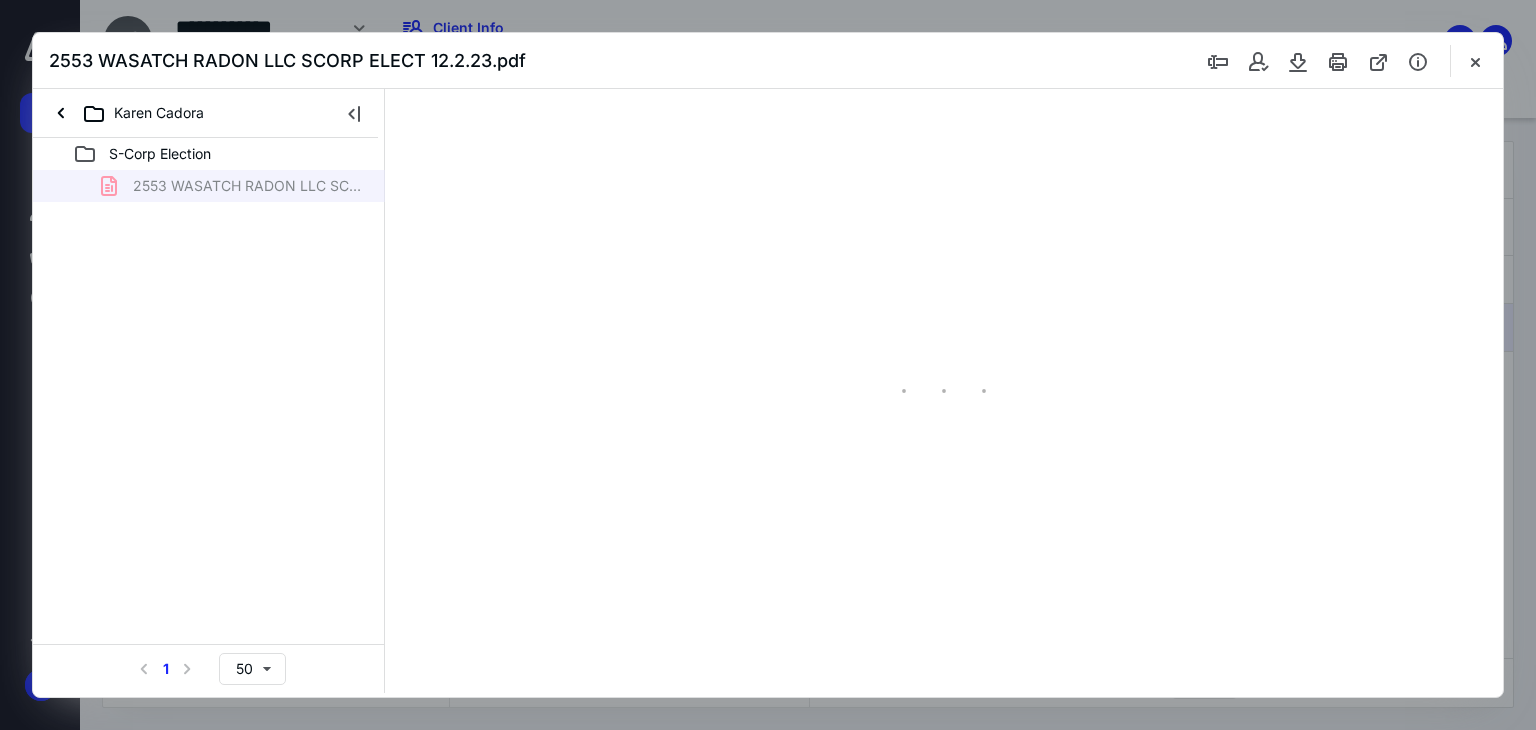 scroll, scrollTop: 0, scrollLeft: 0, axis: both 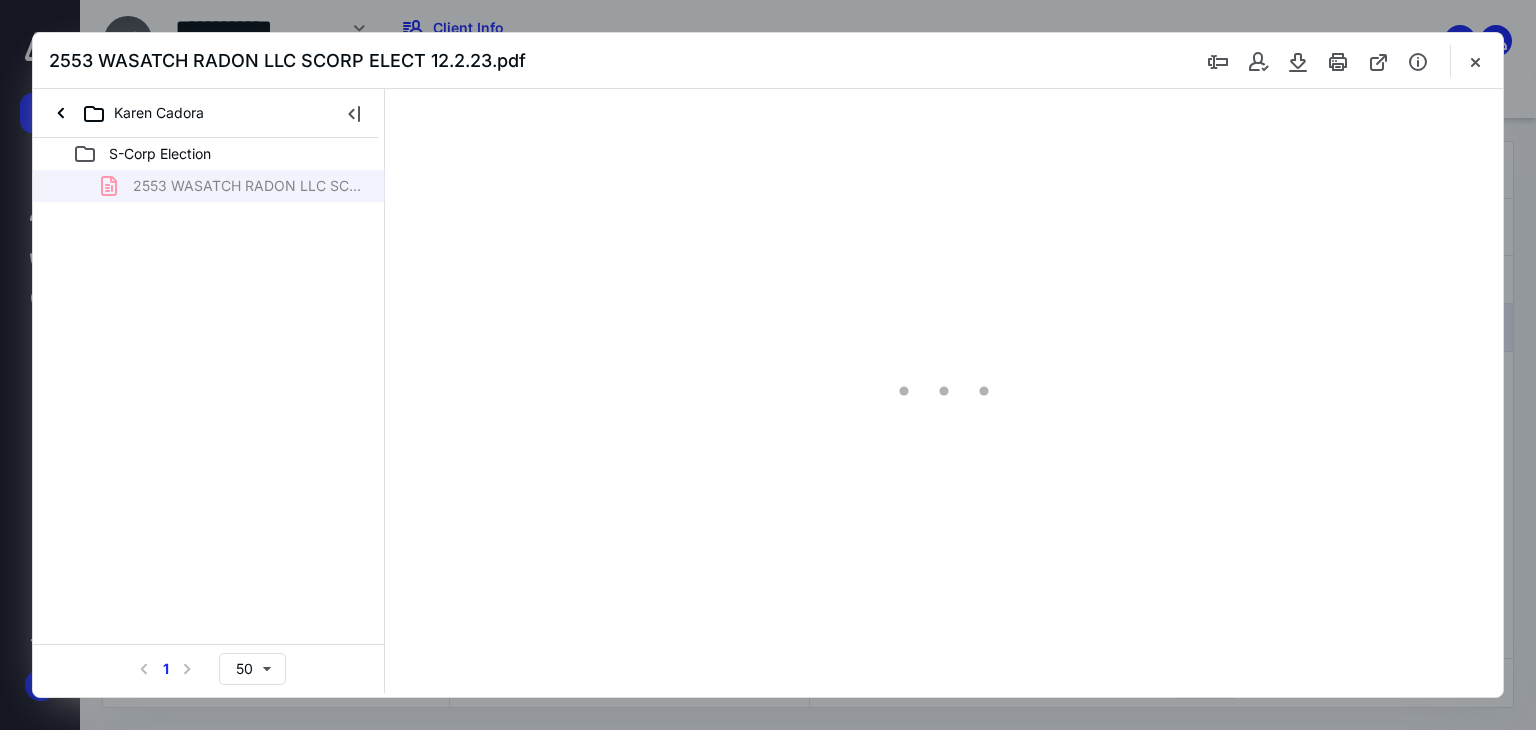 type on "71" 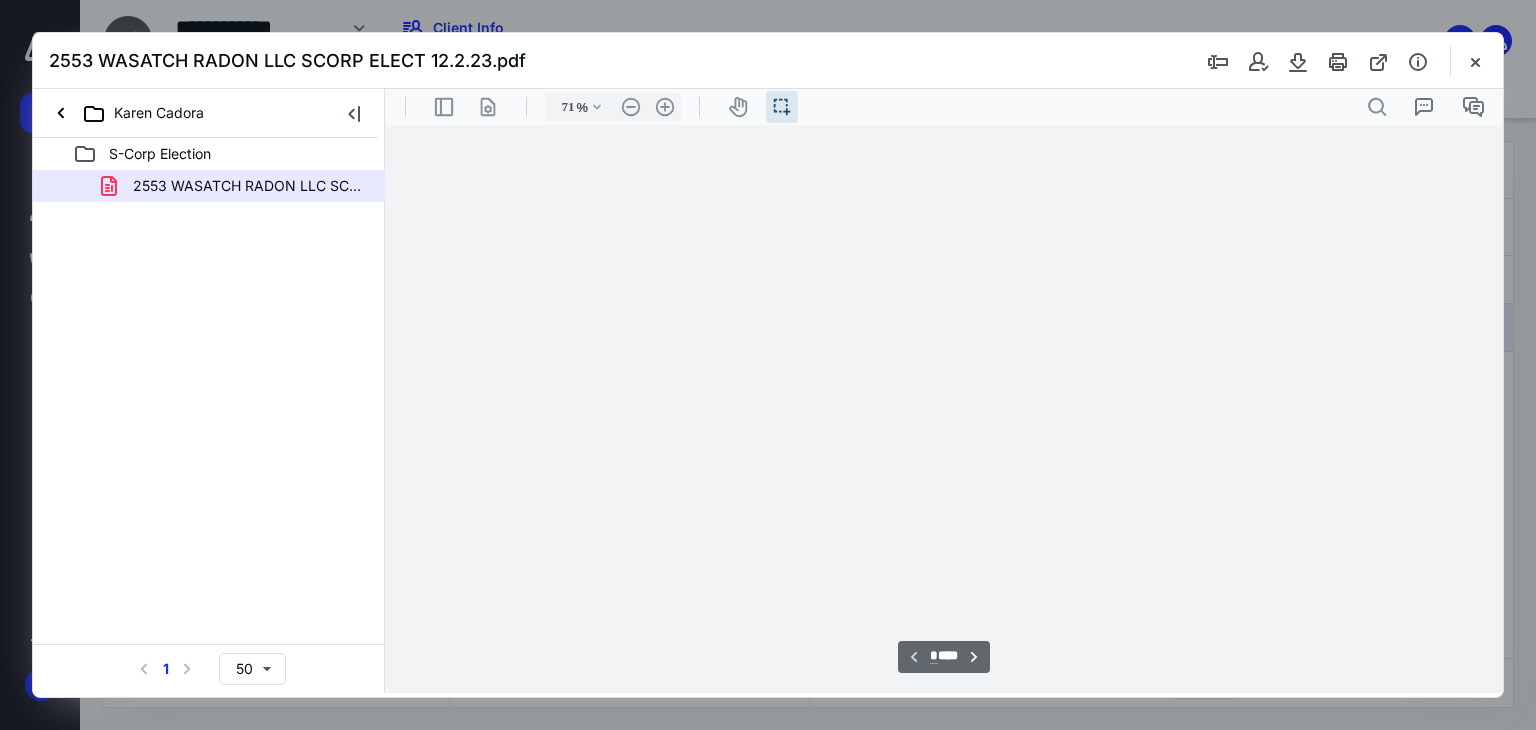 scroll, scrollTop: 39, scrollLeft: 0, axis: vertical 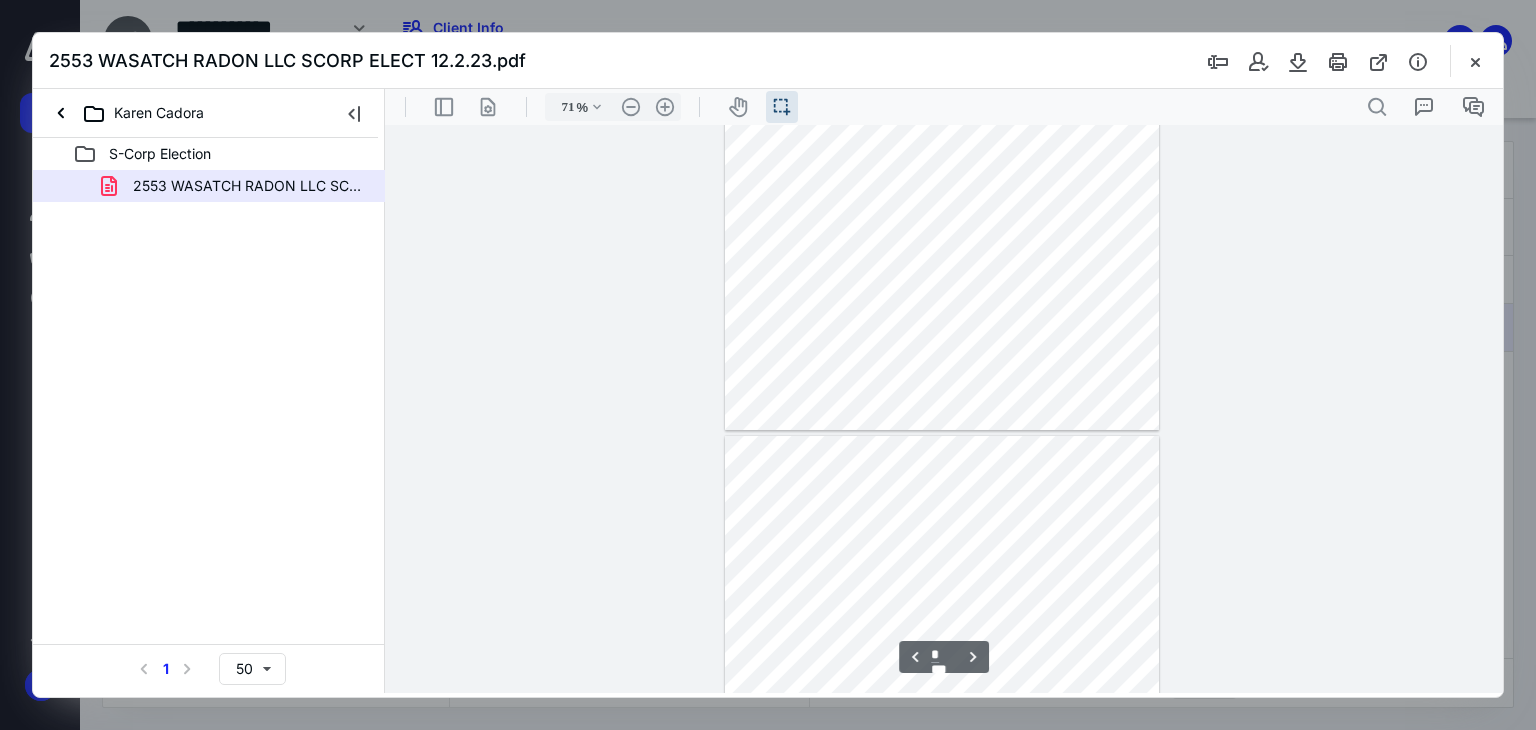 type on "*" 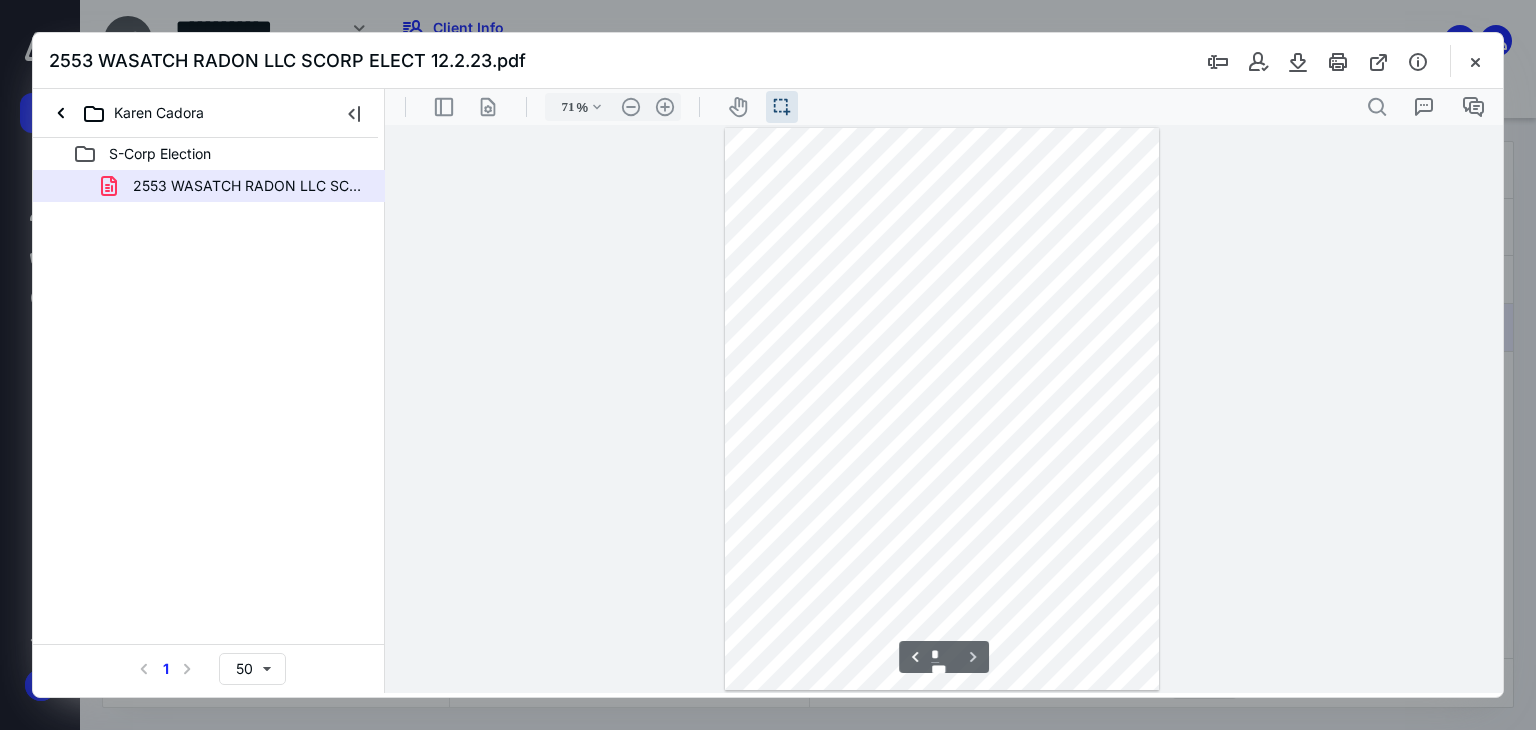 scroll, scrollTop: 1703, scrollLeft: 0, axis: vertical 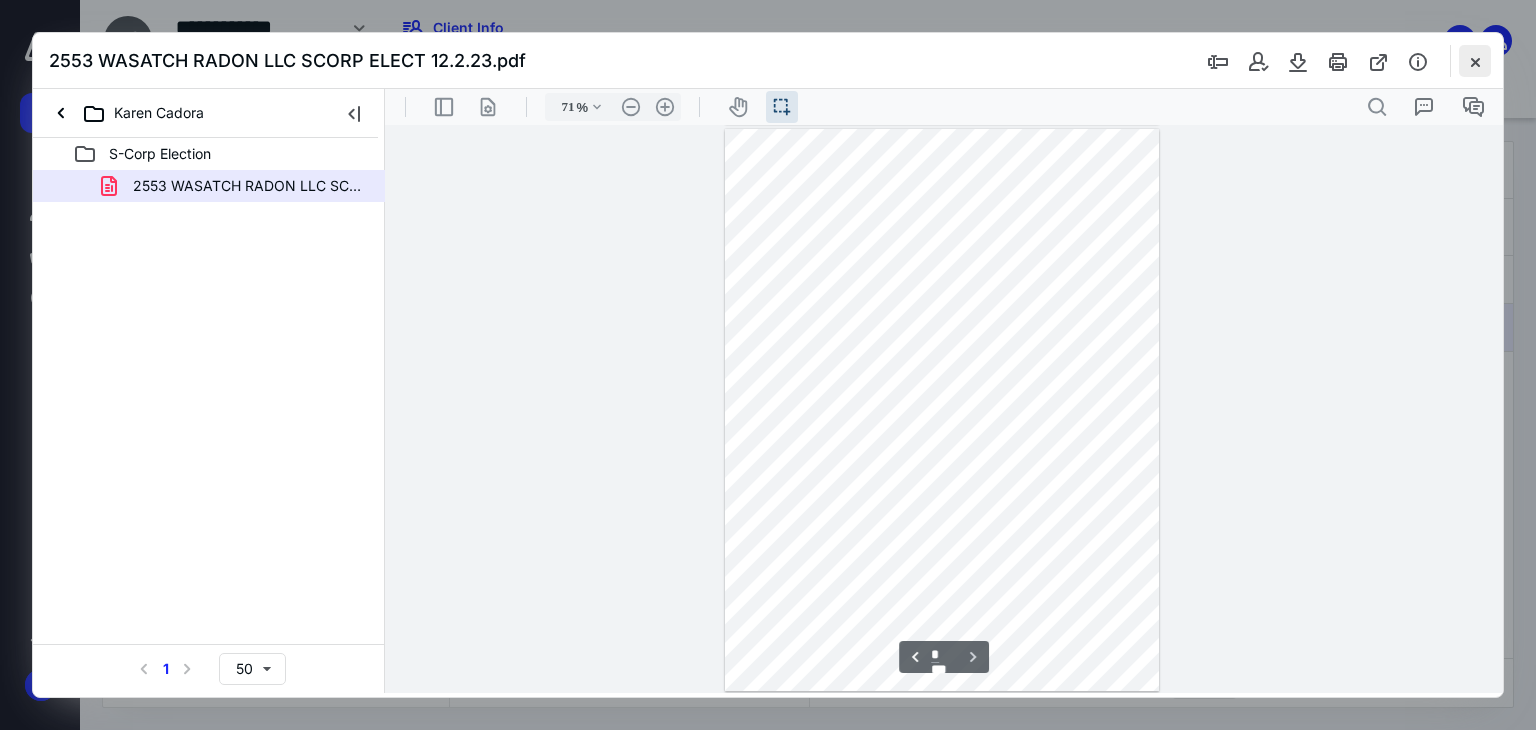 click at bounding box center (1475, 61) 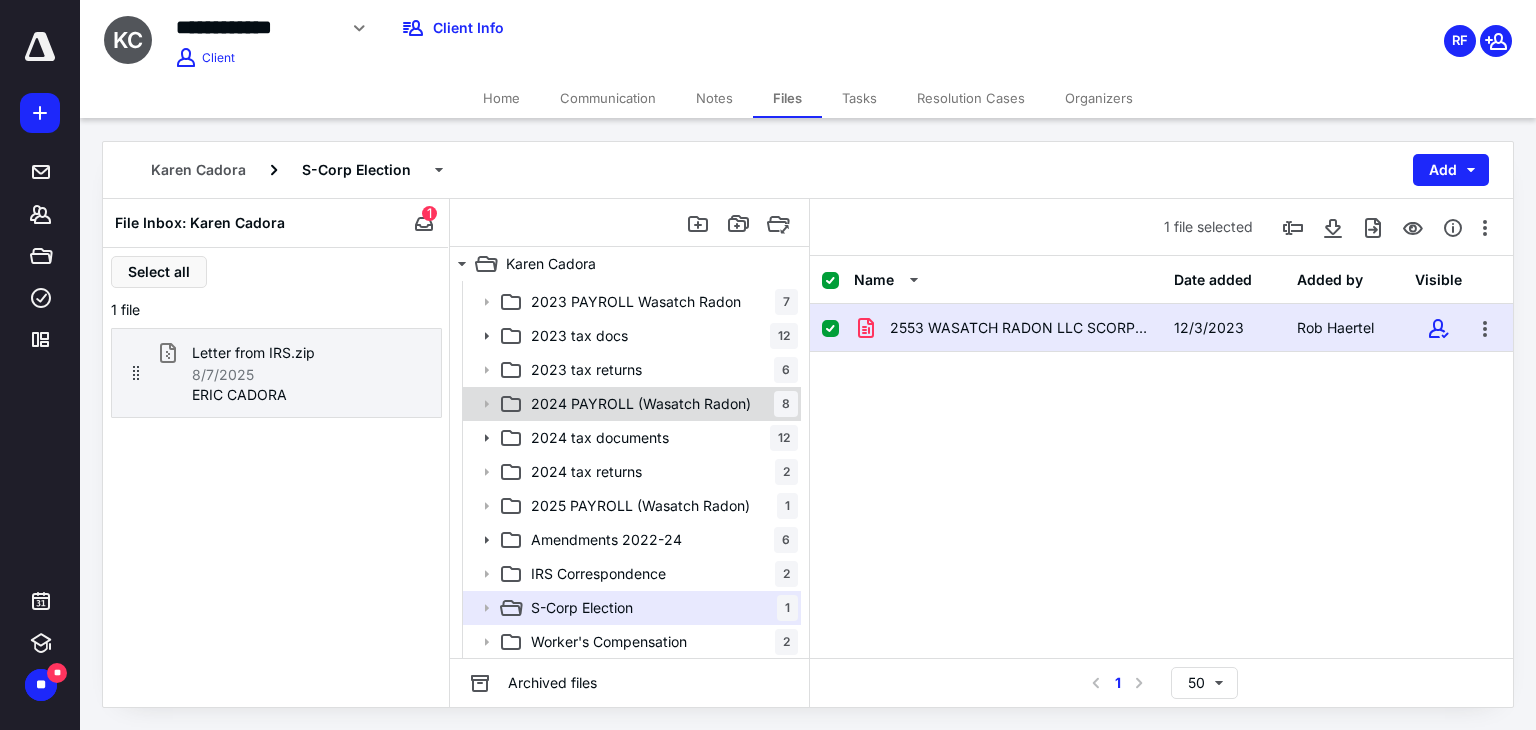 click on "2024 PAYROLL (Wasatch Radon) 8" at bounding box center (630, 404) 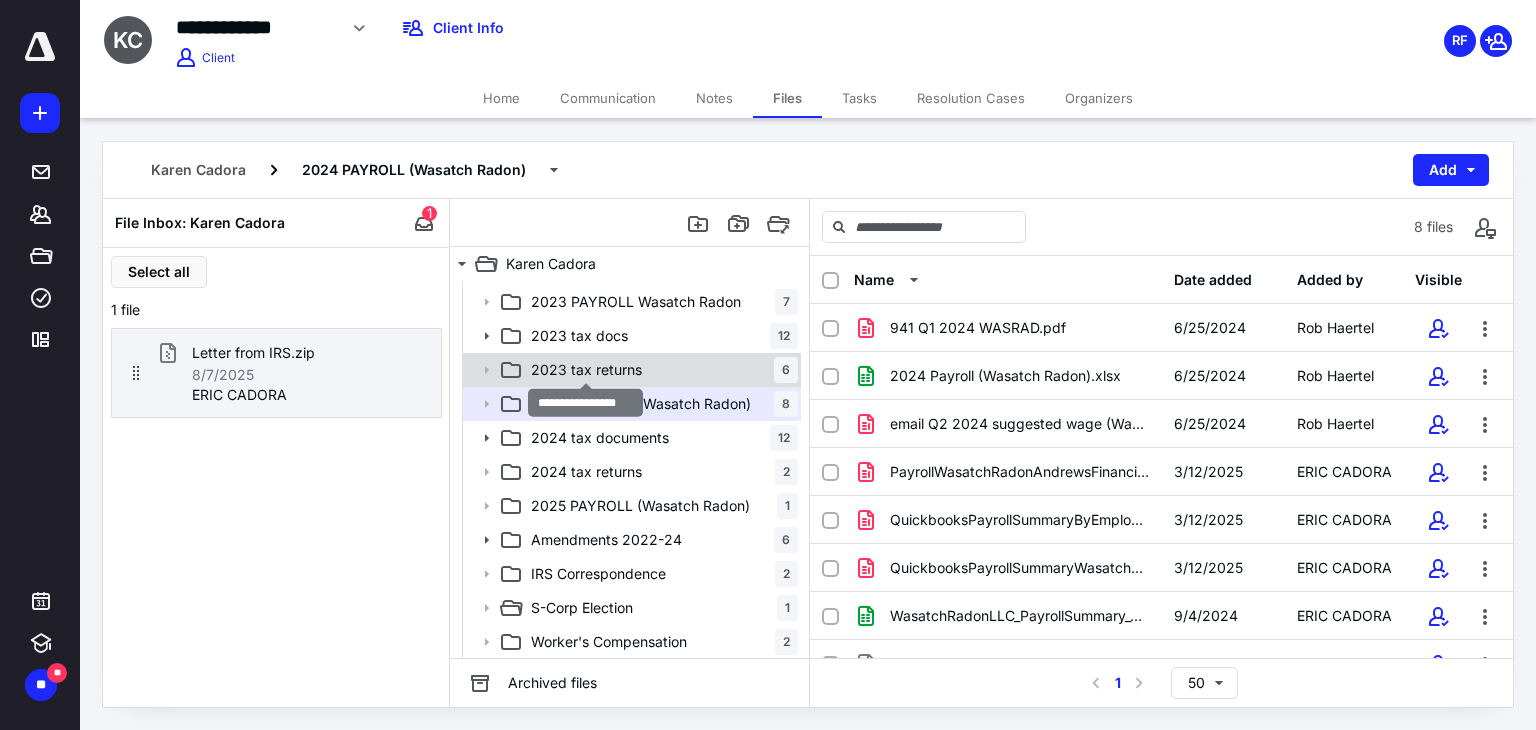click on "2023 tax returns" at bounding box center [586, 370] 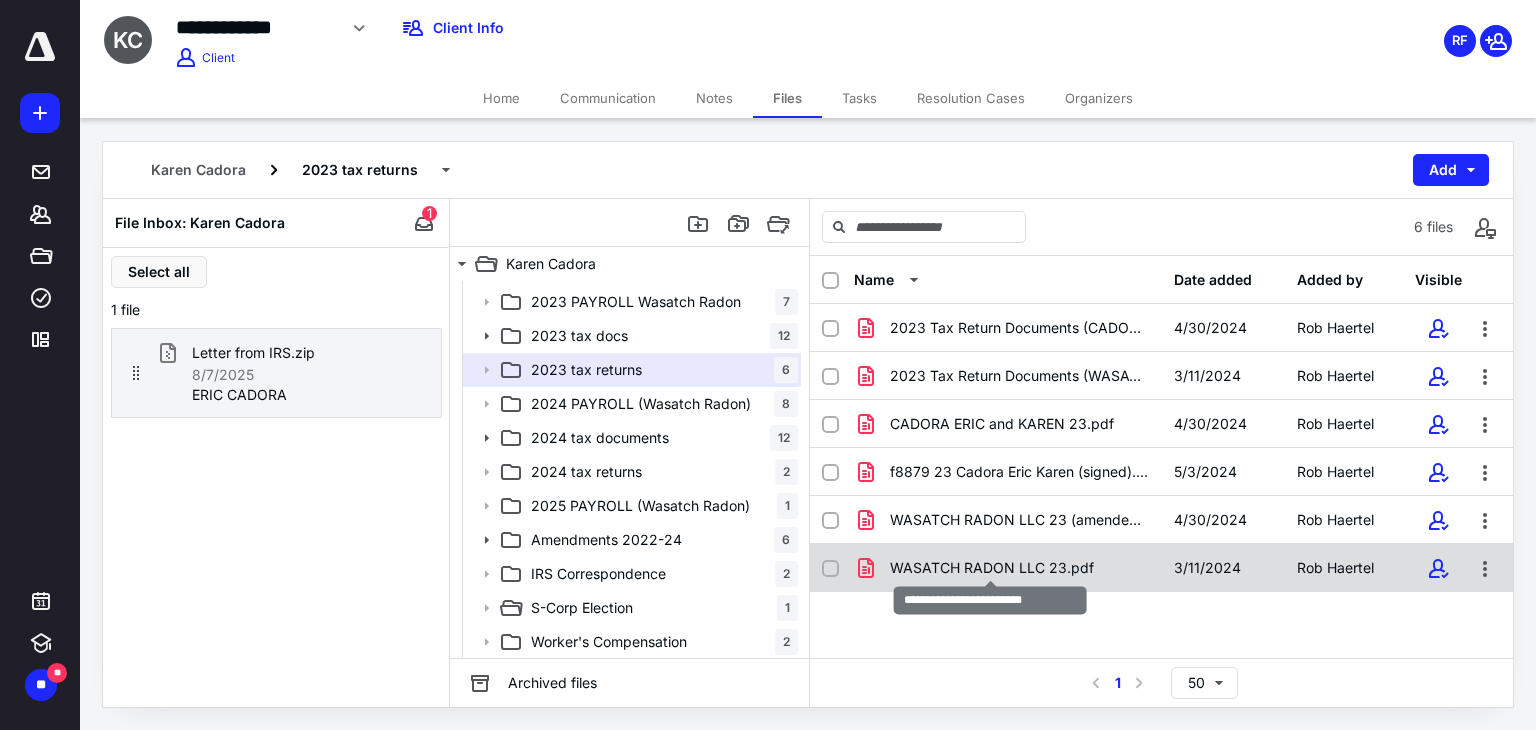 click on "WASATCH RADON LLC 23.pdf" at bounding box center [992, 568] 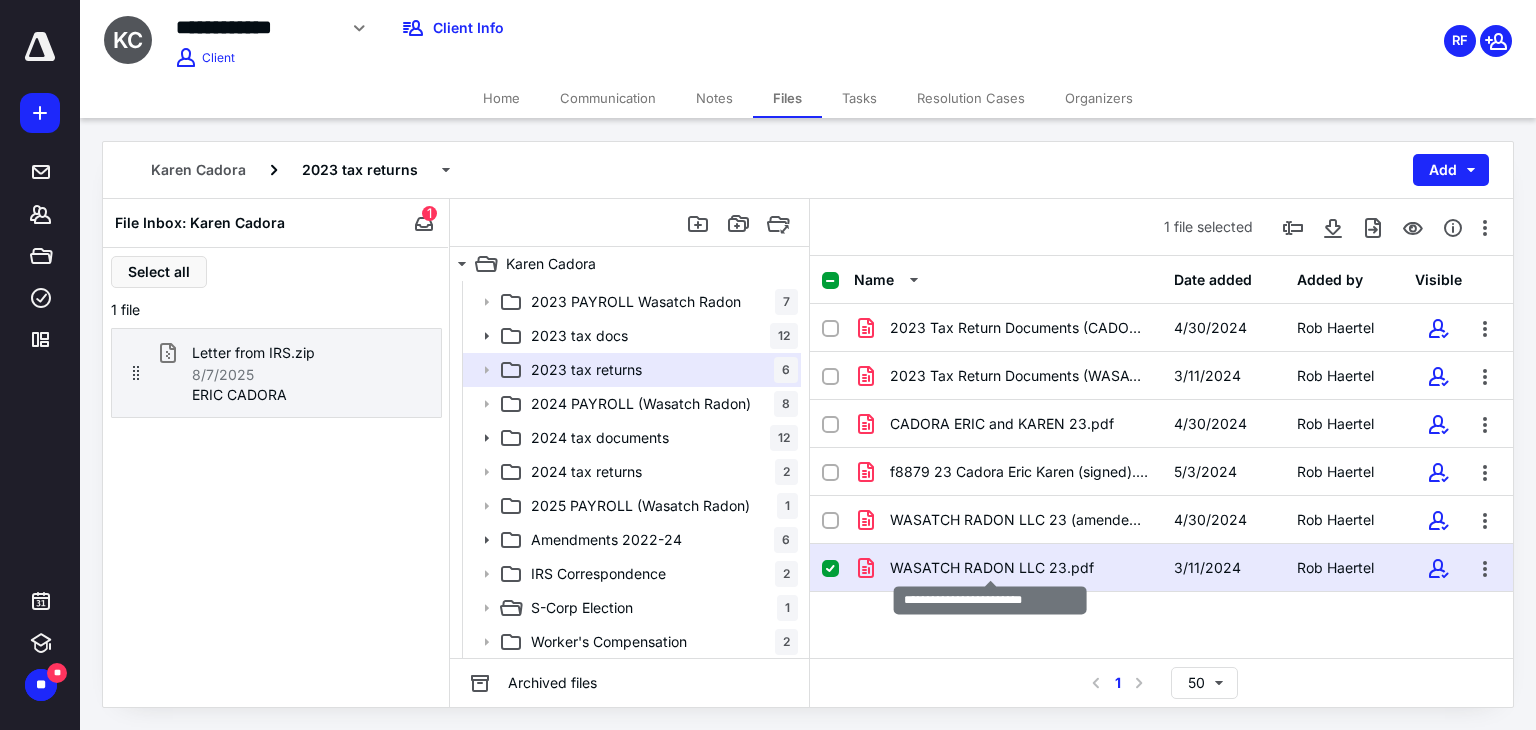 click on "WASATCH RADON LLC 23.pdf" at bounding box center (992, 568) 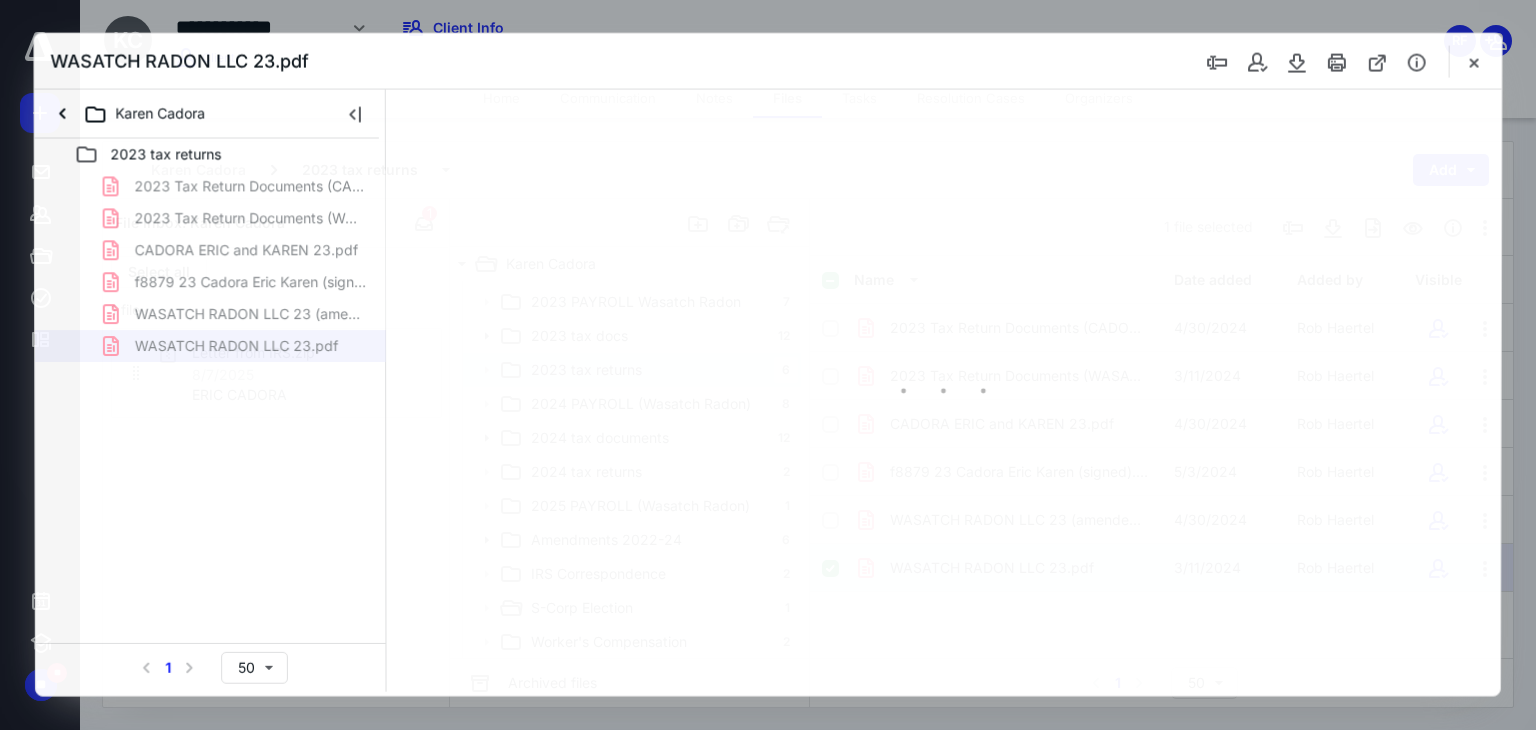 scroll, scrollTop: 0, scrollLeft: 0, axis: both 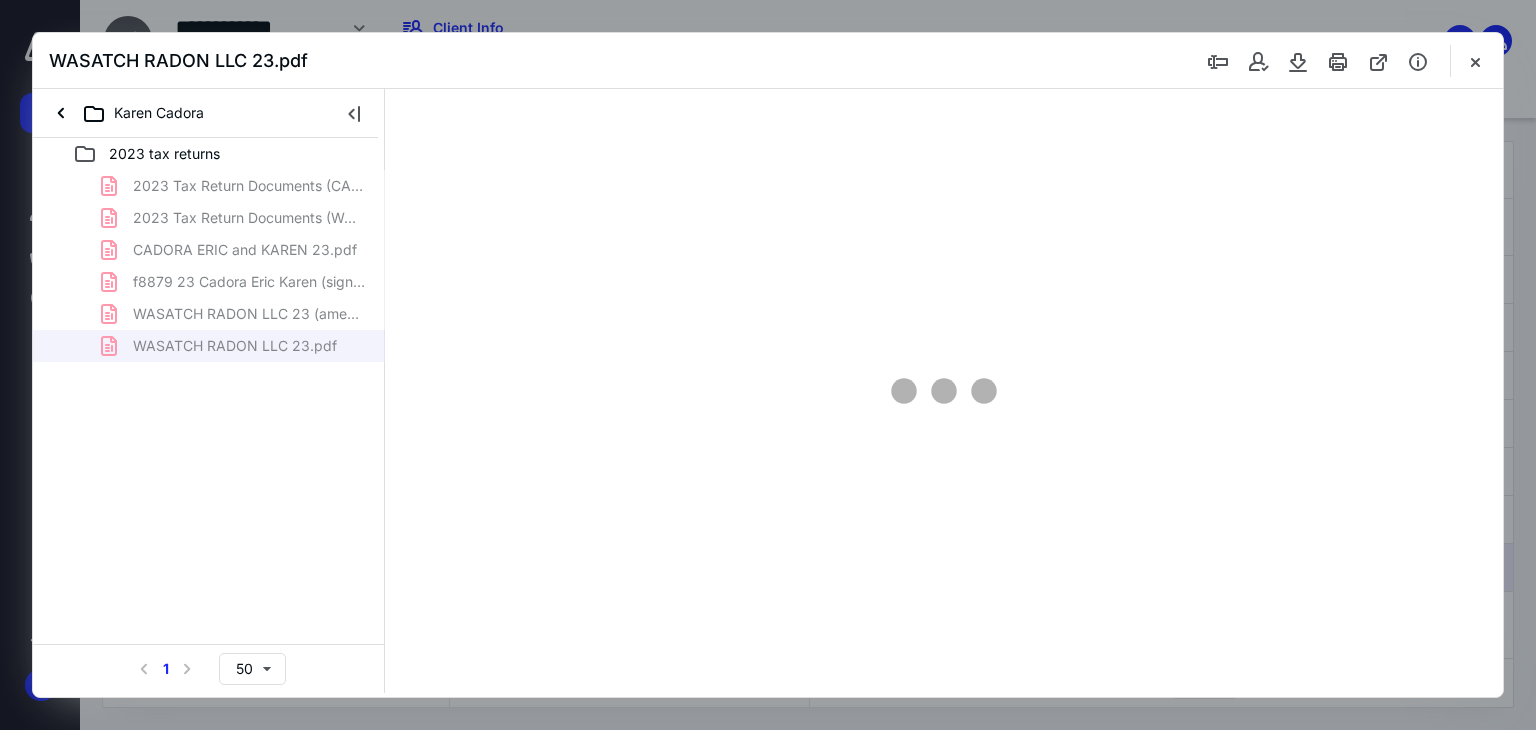 type on "71" 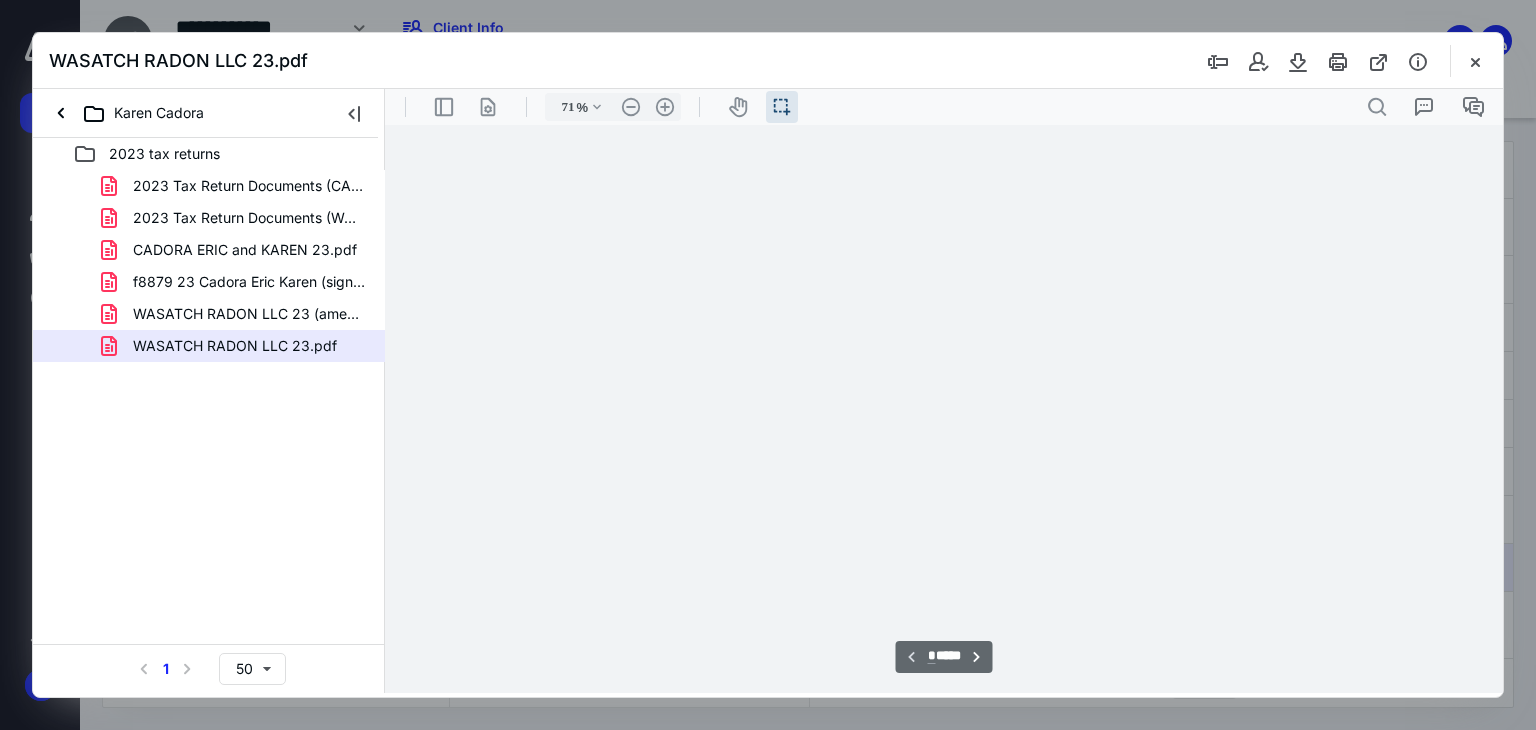 scroll, scrollTop: 39, scrollLeft: 0, axis: vertical 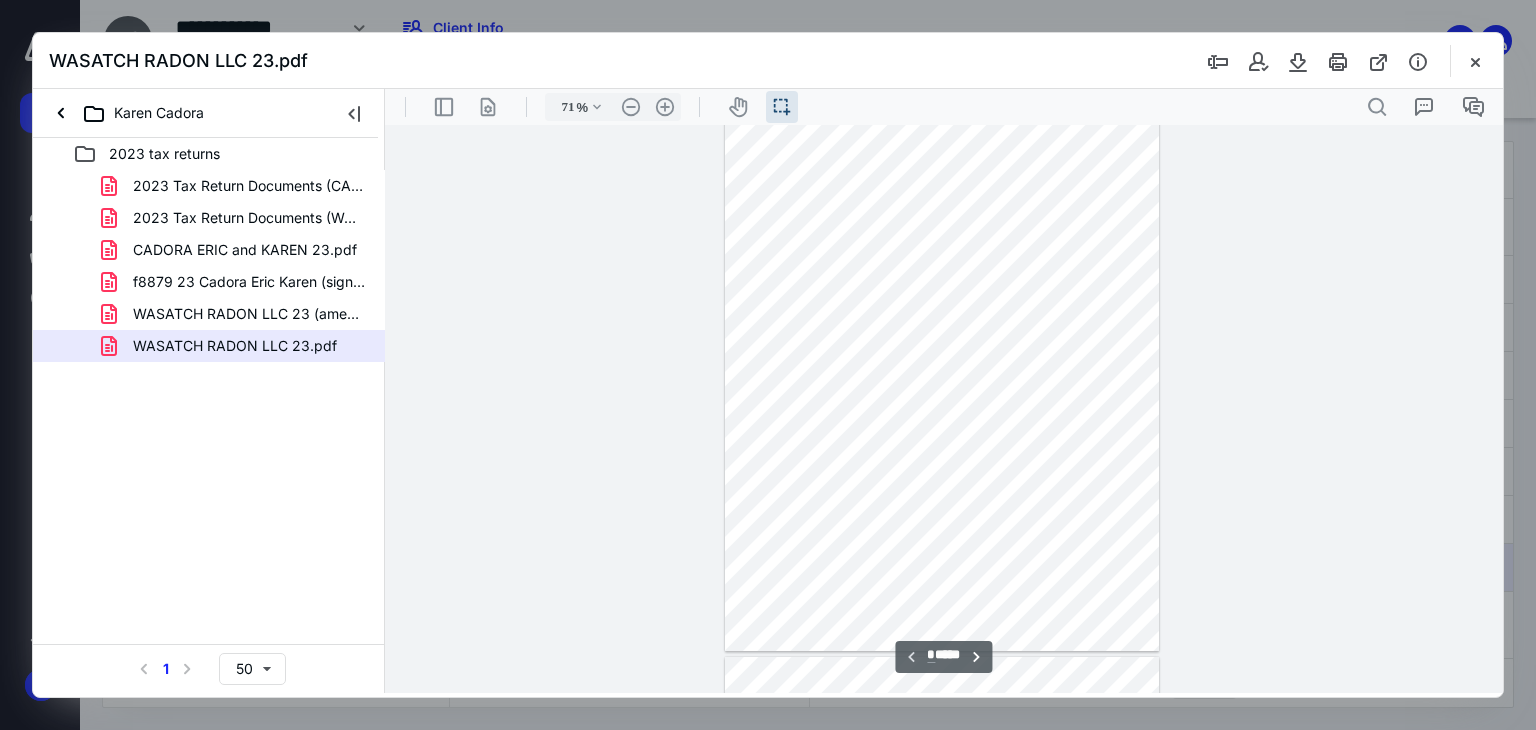 type on "*" 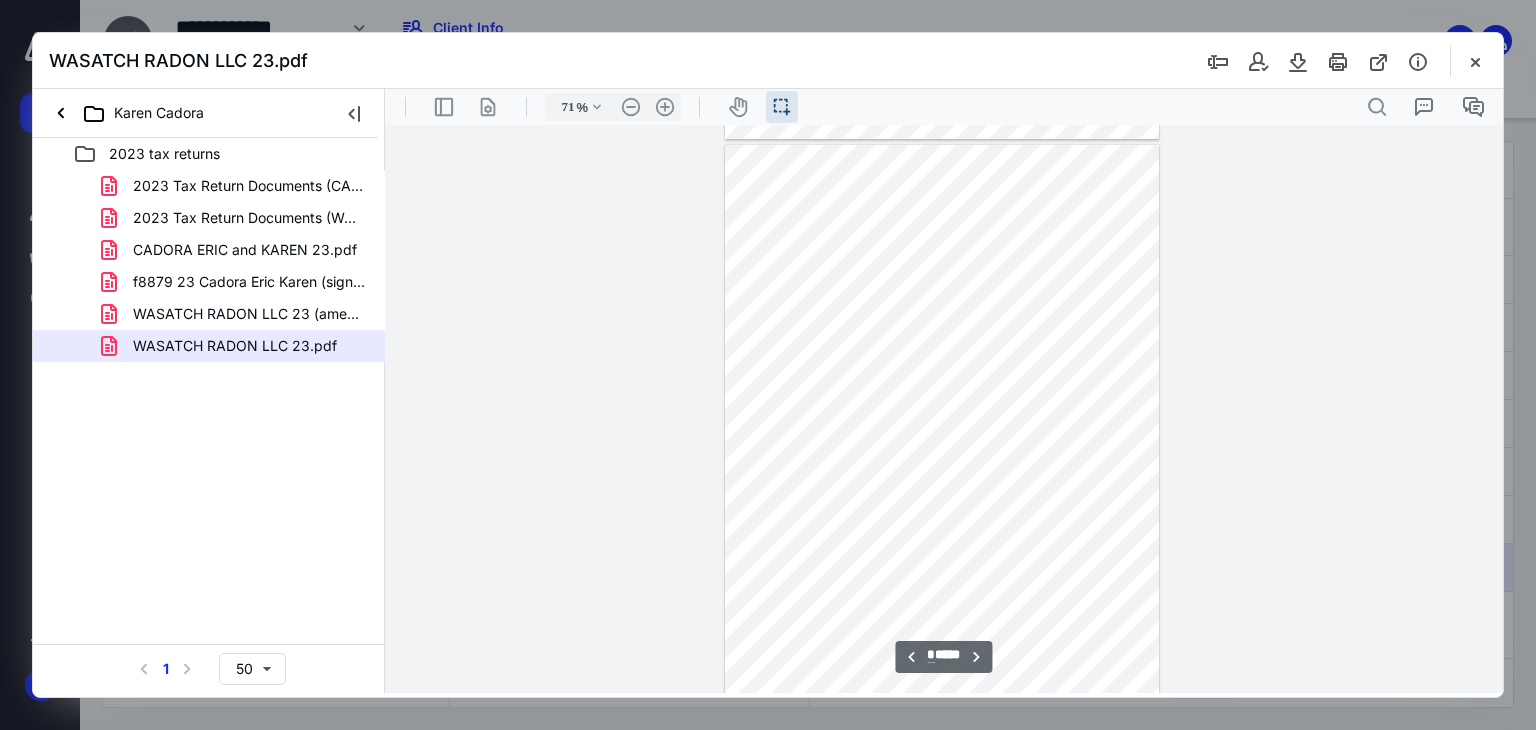scroll, scrollTop: 549, scrollLeft: 0, axis: vertical 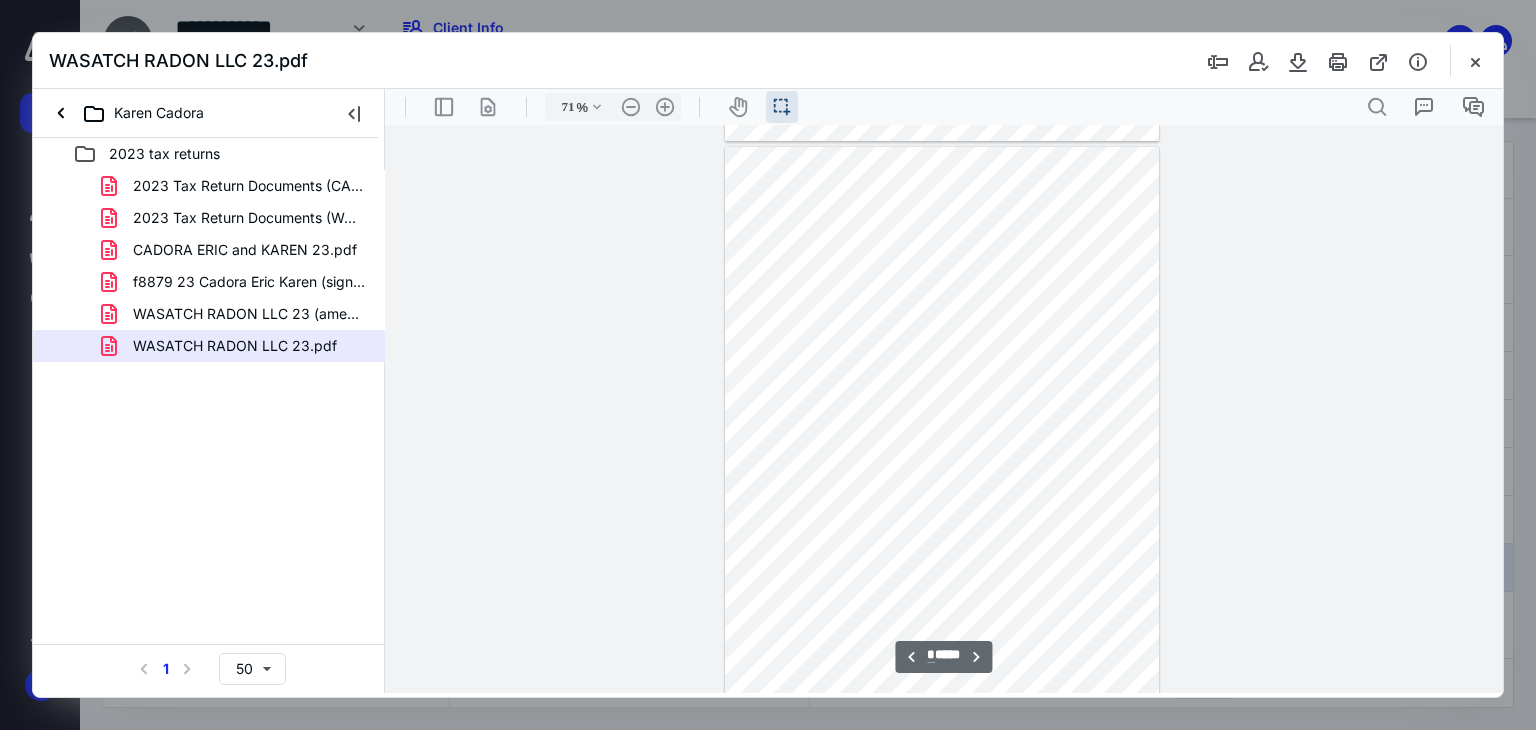 click on "**********" at bounding box center (942, 428) 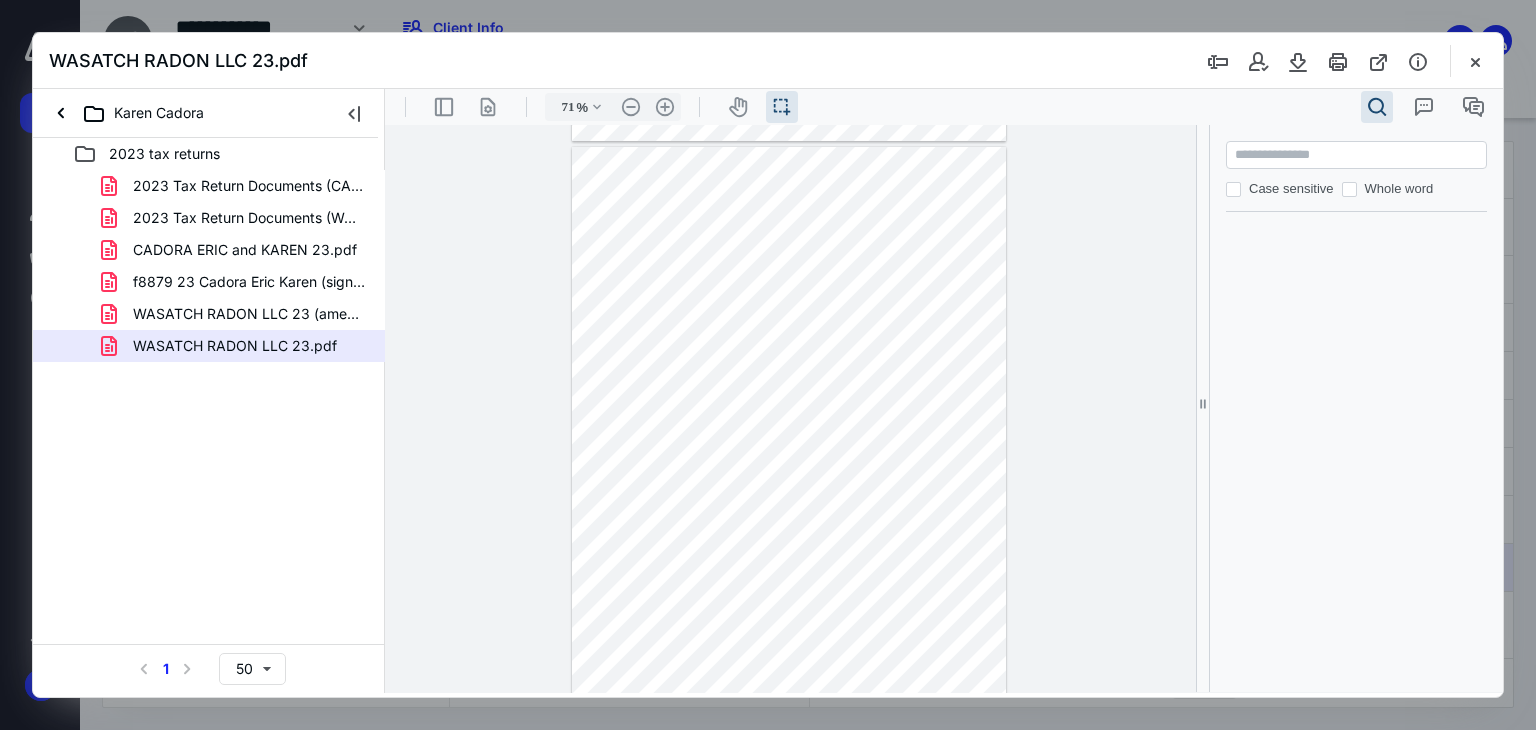 type on "*" 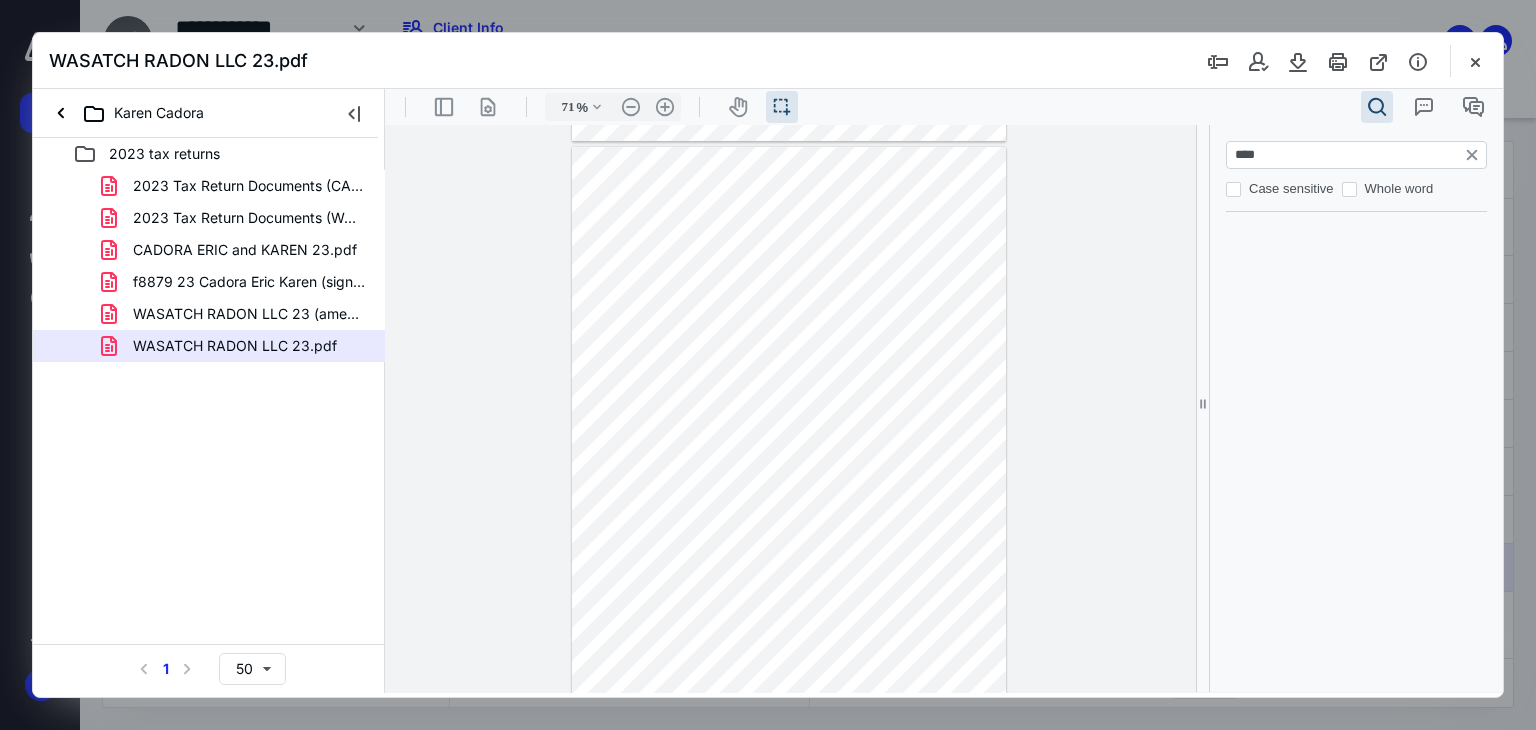 type on "****" 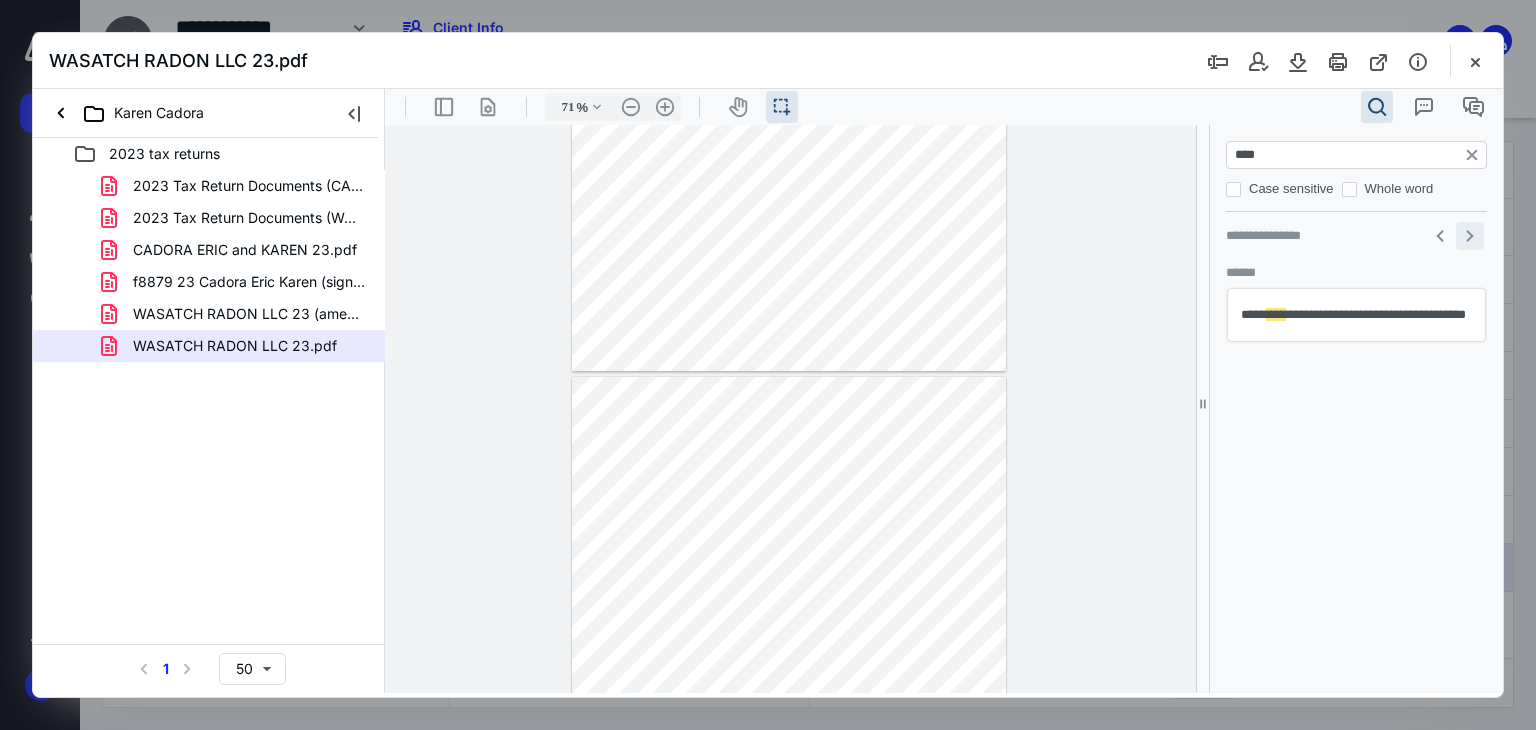 click on "**********" at bounding box center (1470, 236) 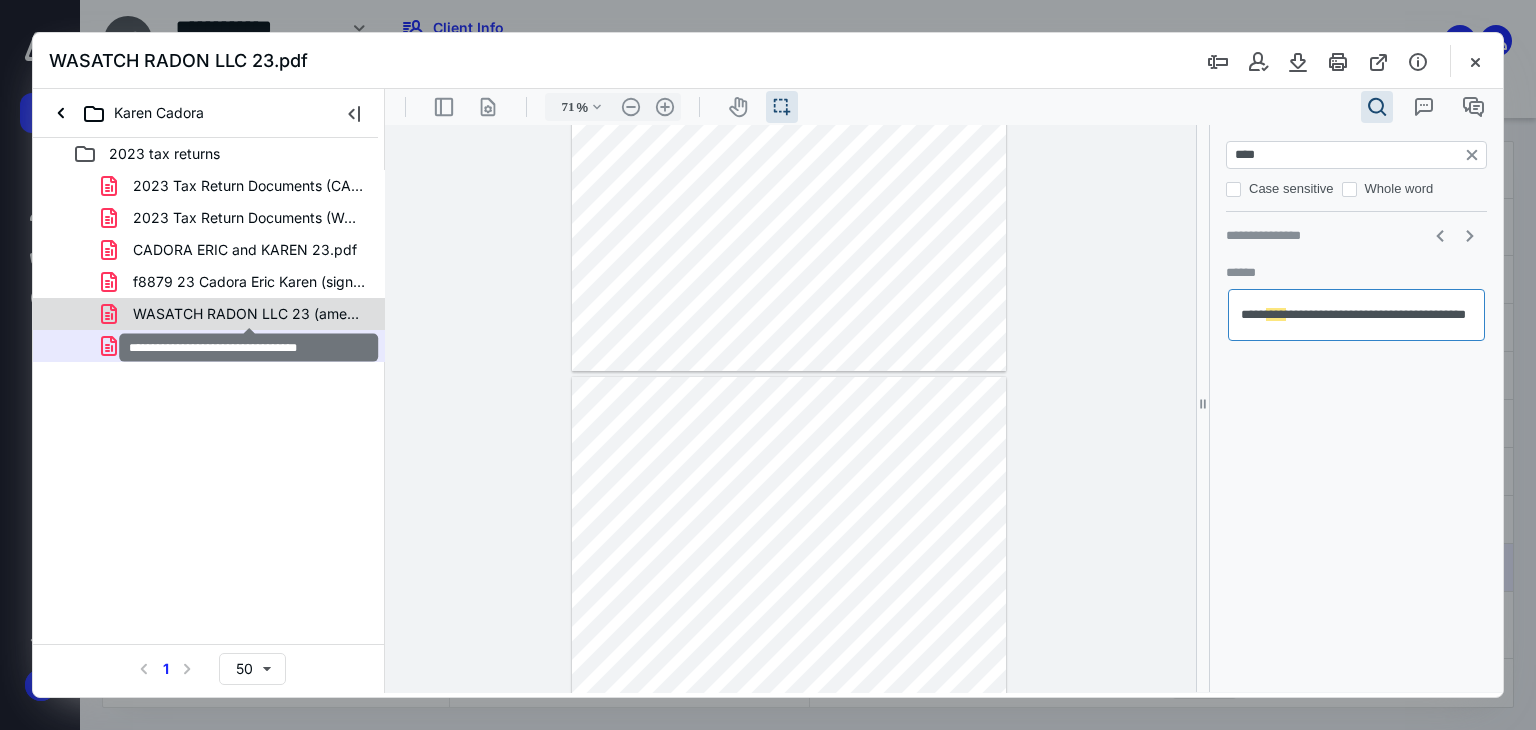click on "WASATCH RADON LLC 23 (amended).pdf" at bounding box center [249, 314] 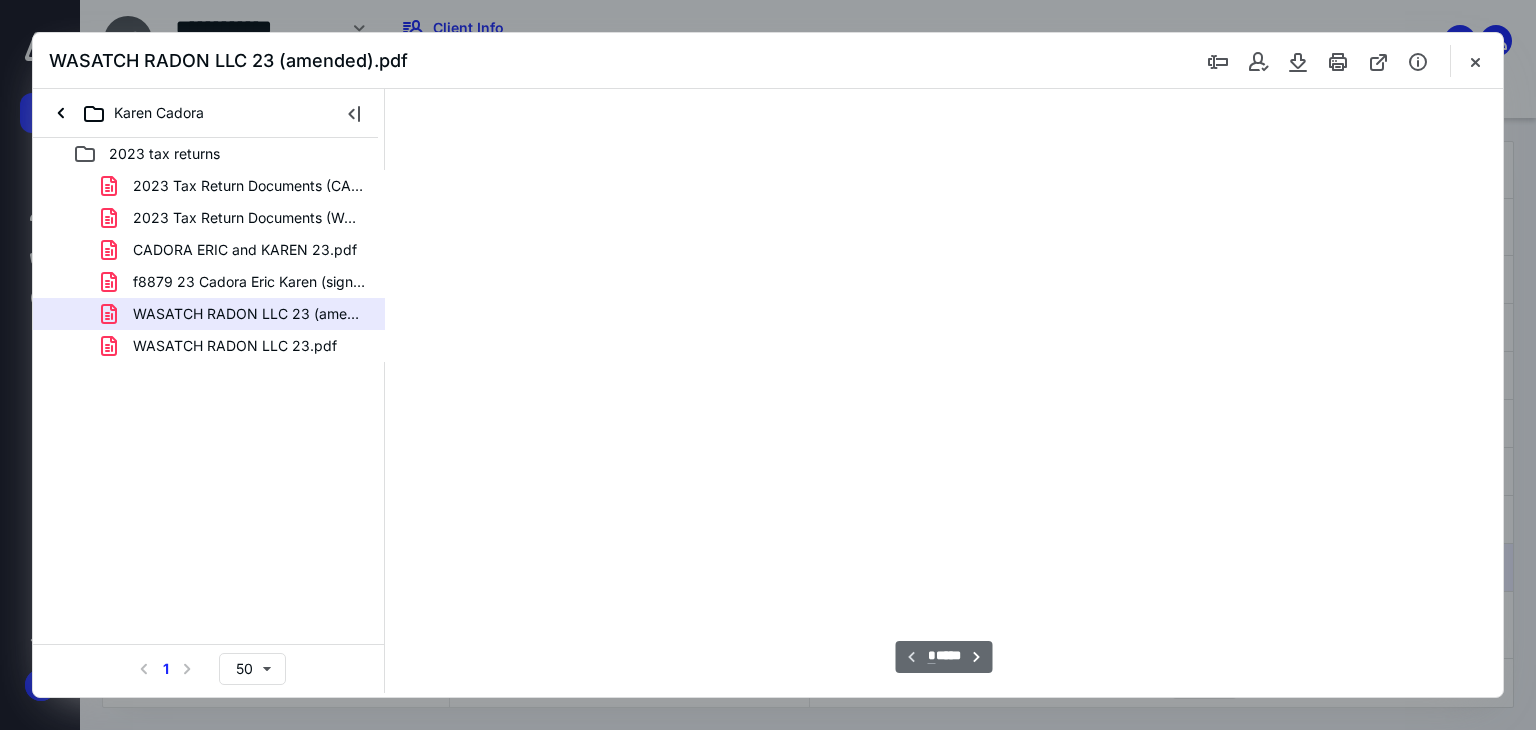 type on "71" 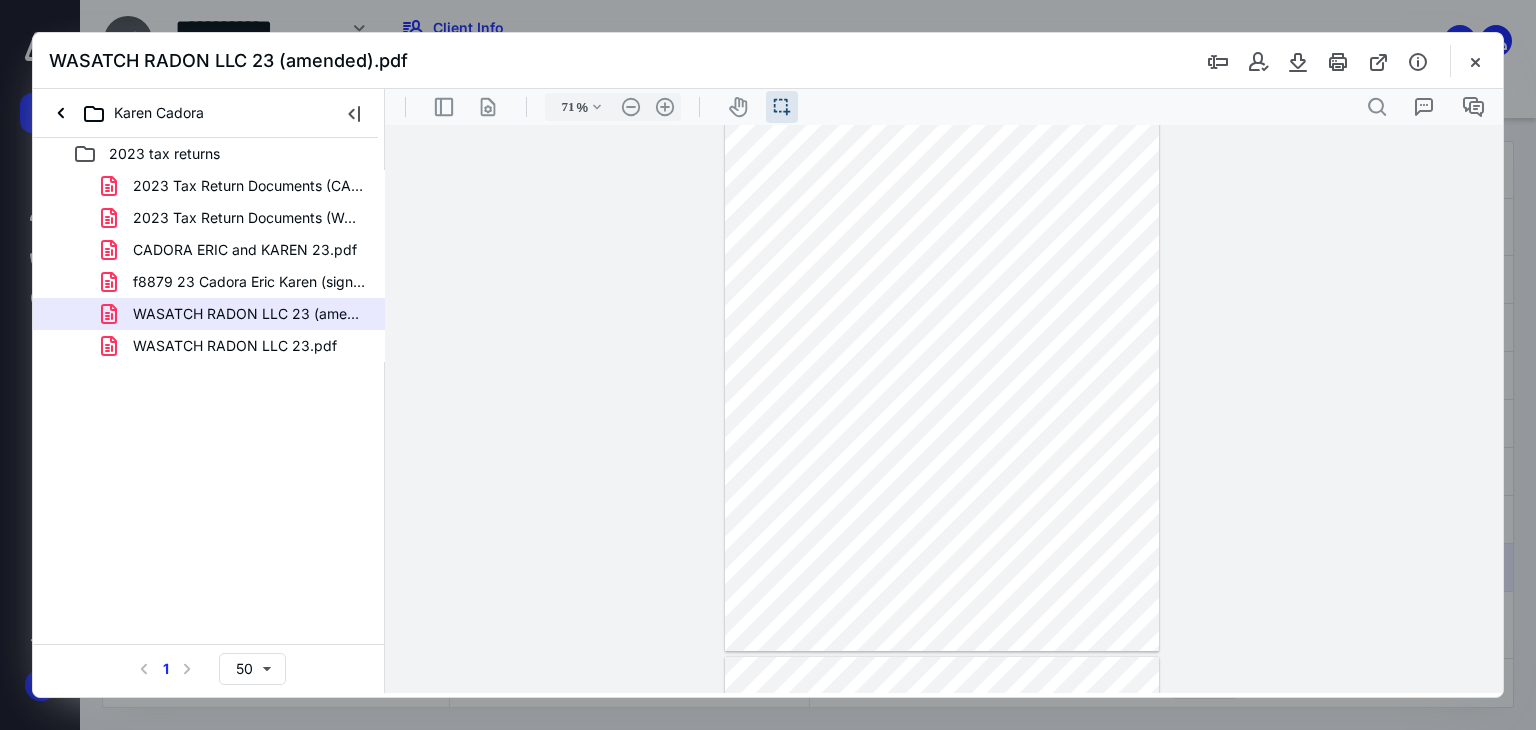 scroll, scrollTop: 3697, scrollLeft: 0, axis: vertical 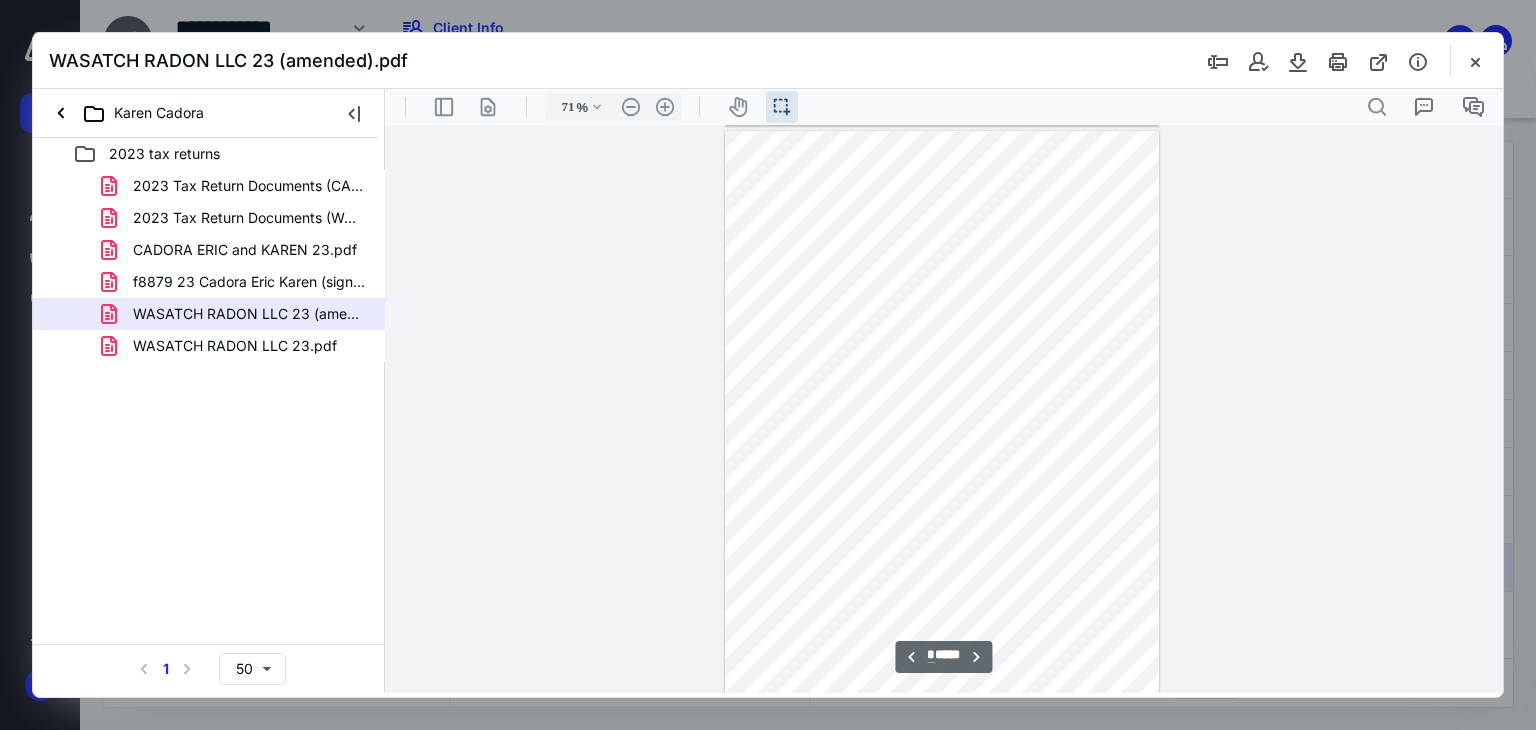 type on "*" 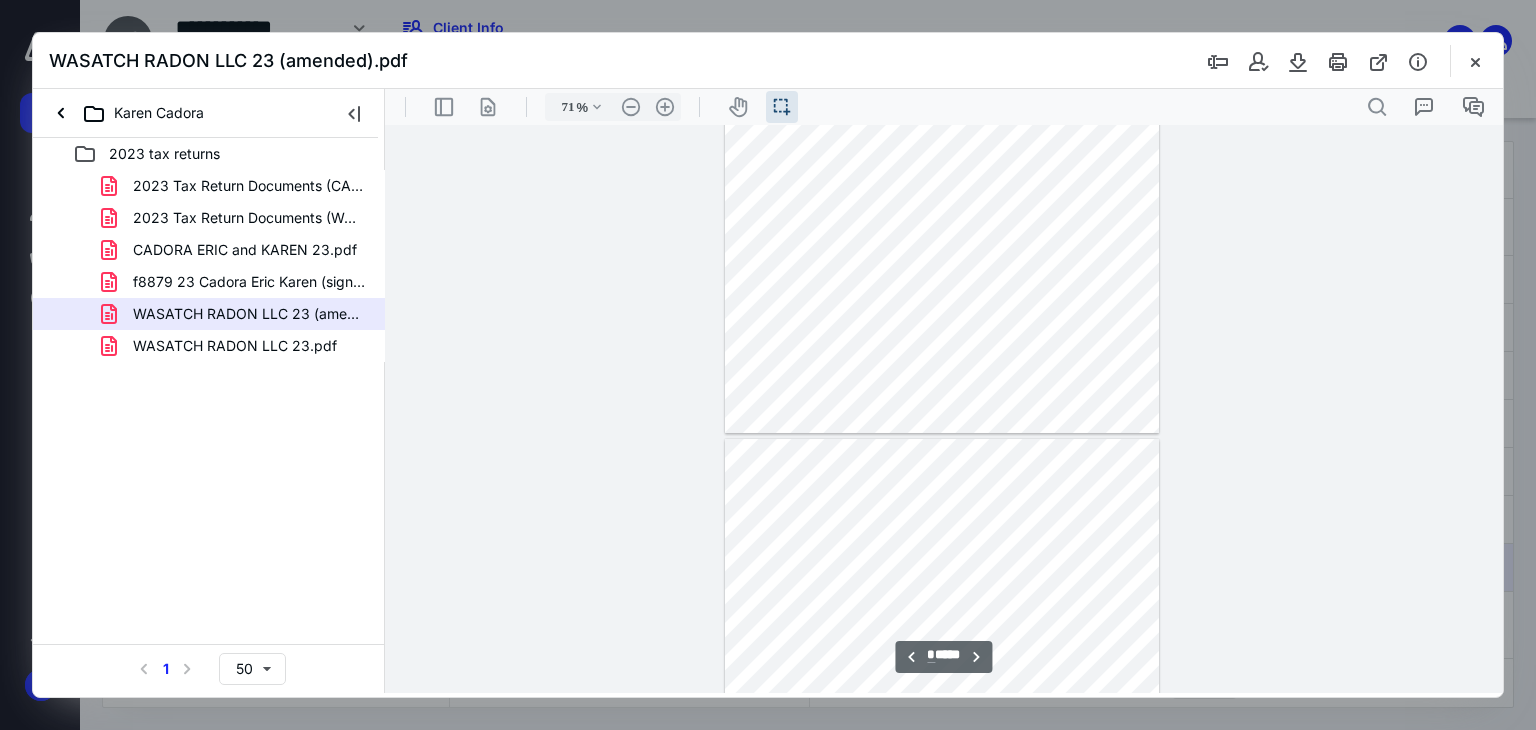 scroll, scrollTop: 3284, scrollLeft: 0, axis: vertical 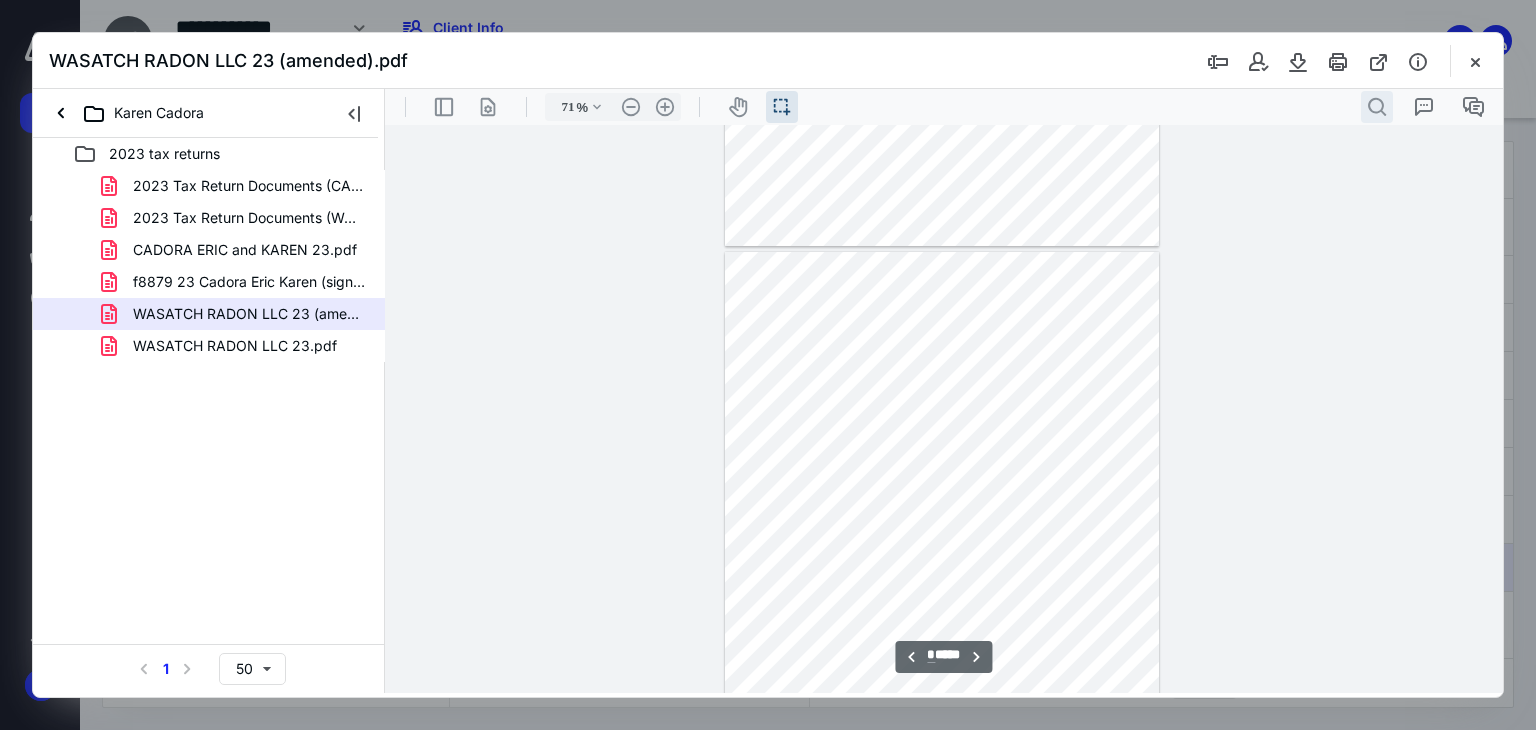 click on ".cls-1{fill:#abb0c4;} icon - header - search" at bounding box center [1377, 107] 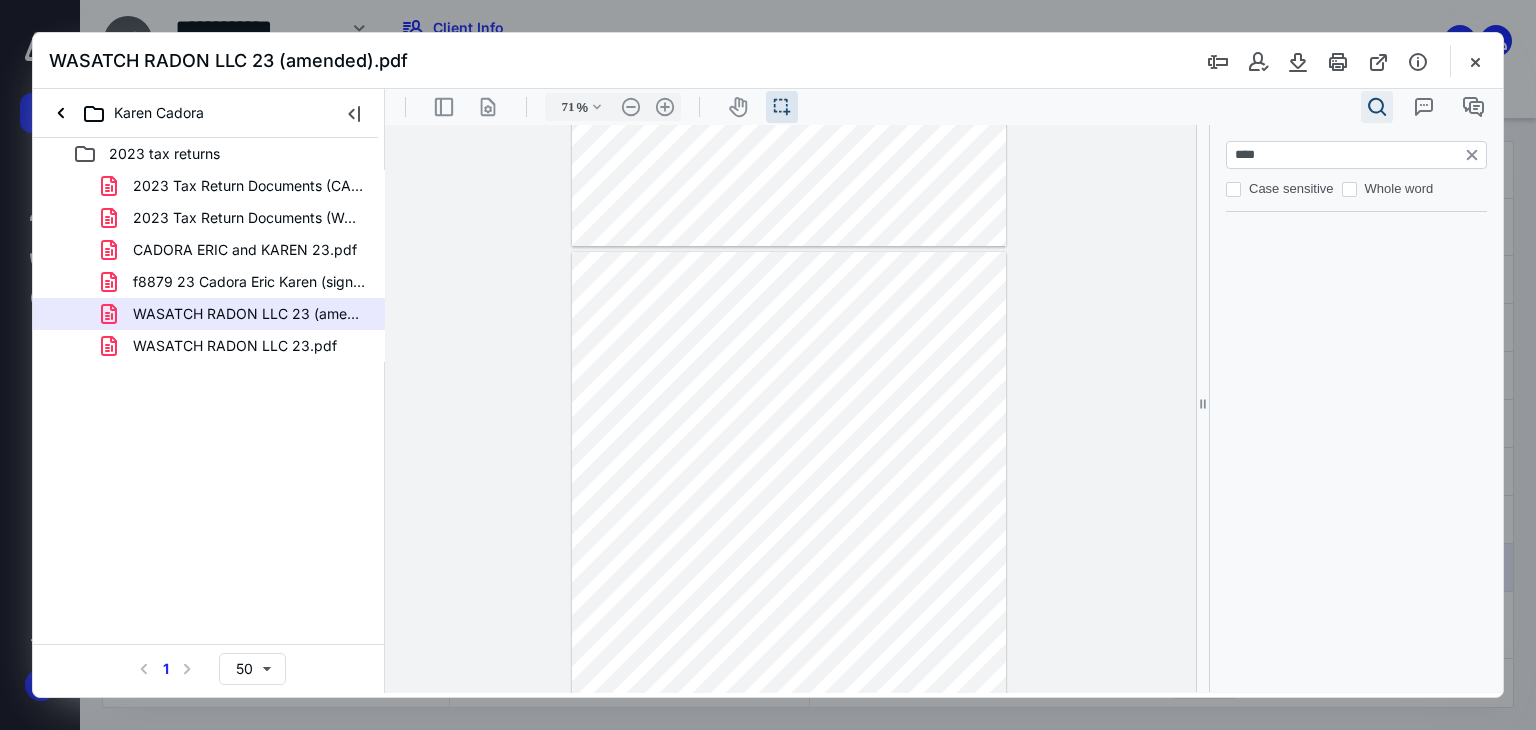 type on "****" 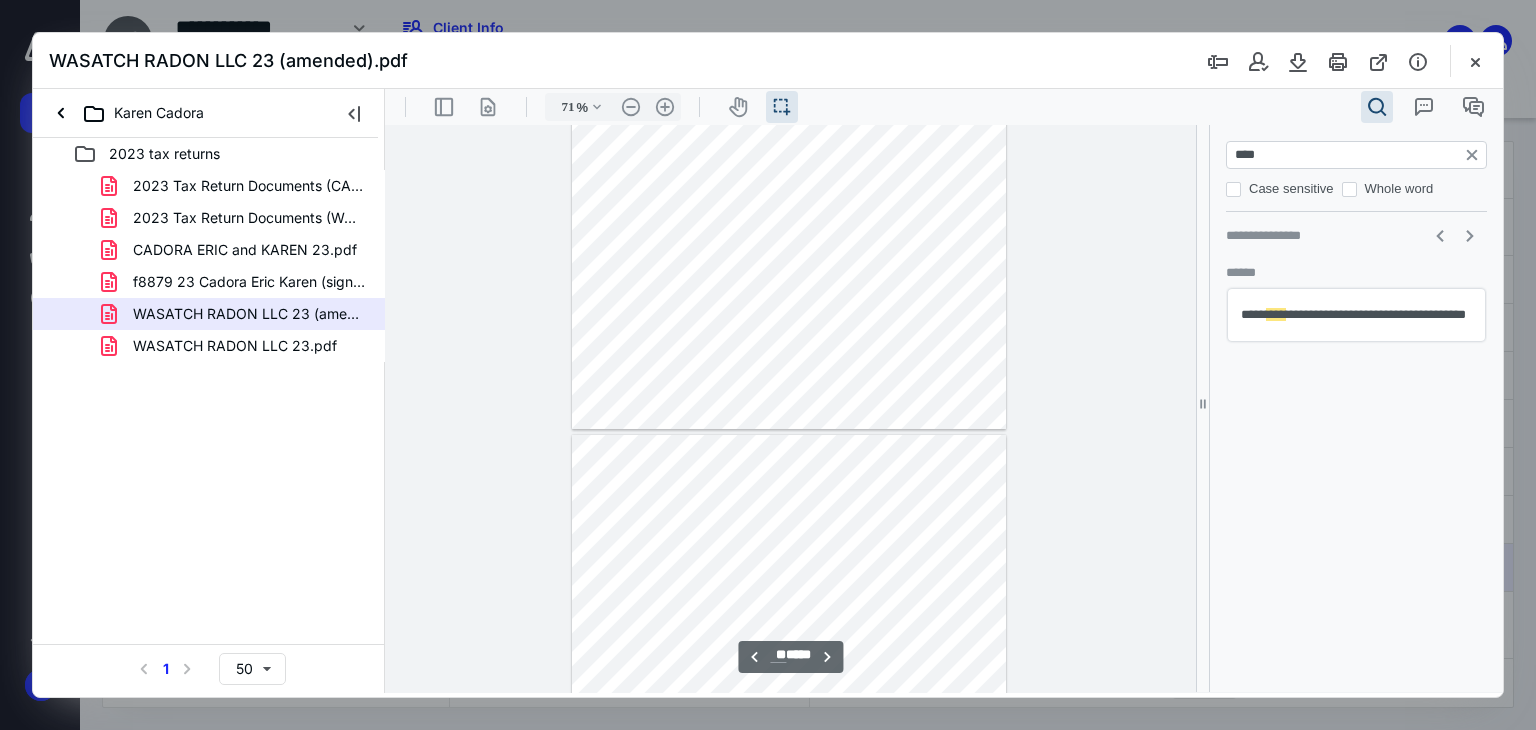 type on "**" 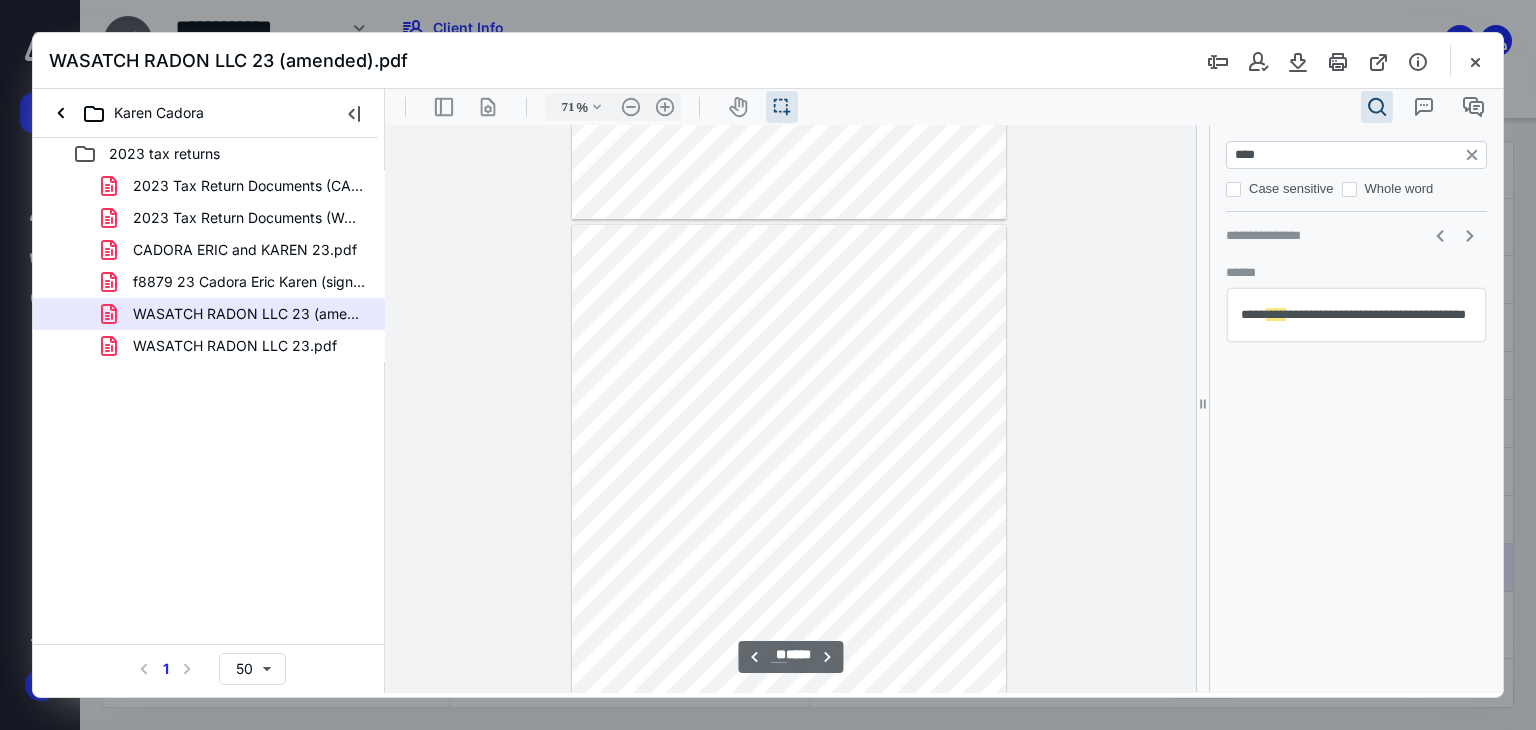scroll, scrollTop: 6200, scrollLeft: 0, axis: vertical 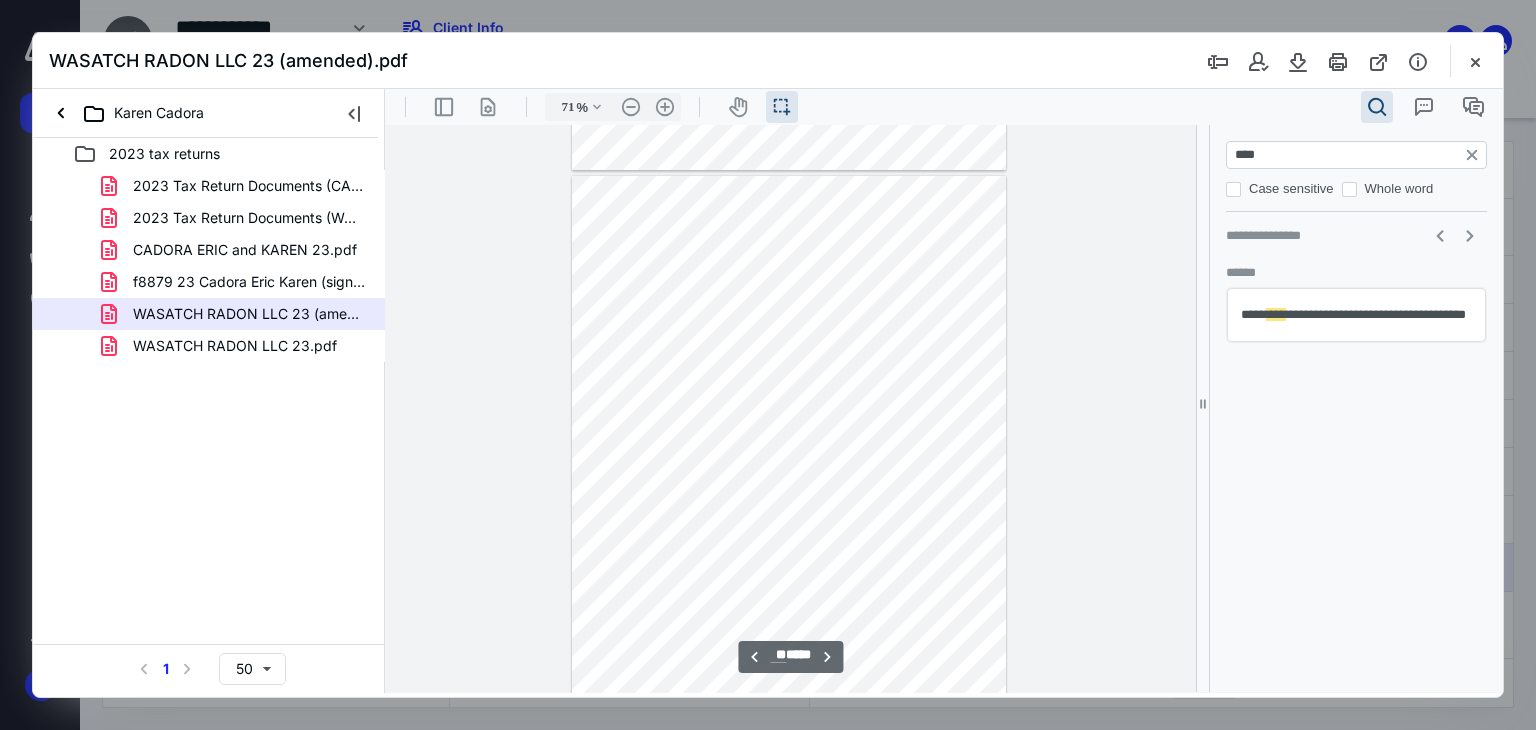 click at bounding box center (1342, 61) 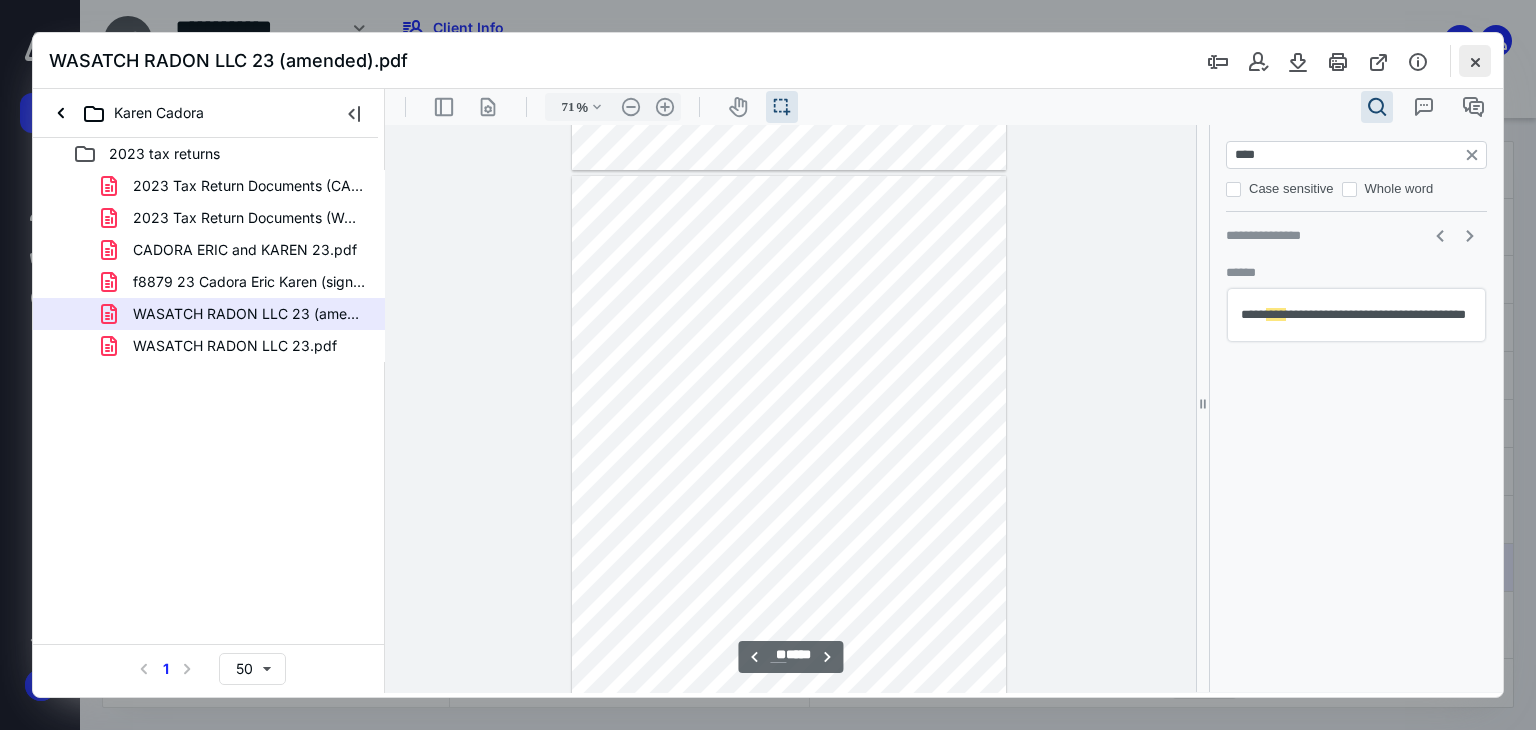 click at bounding box center (1475, 61) 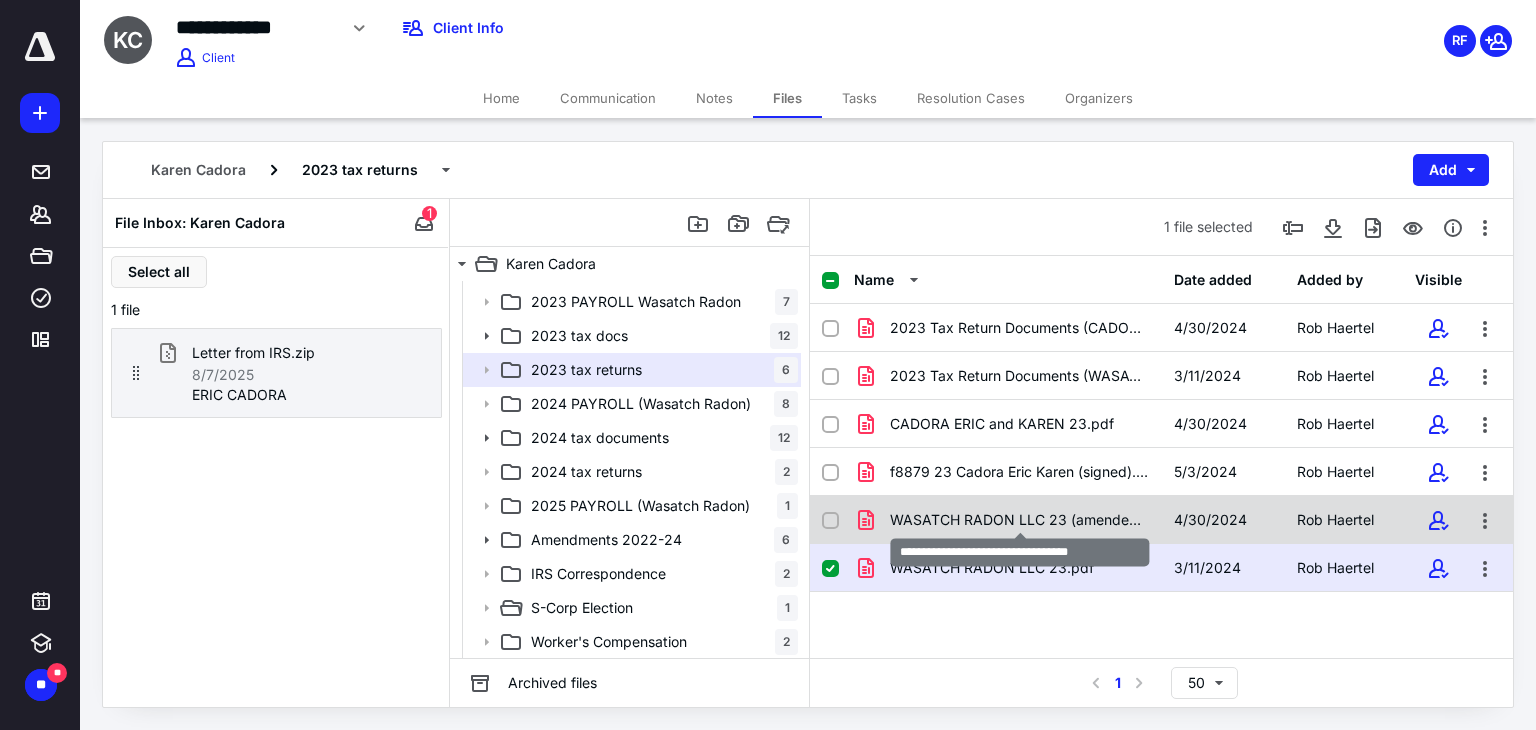 checkbox on "true" 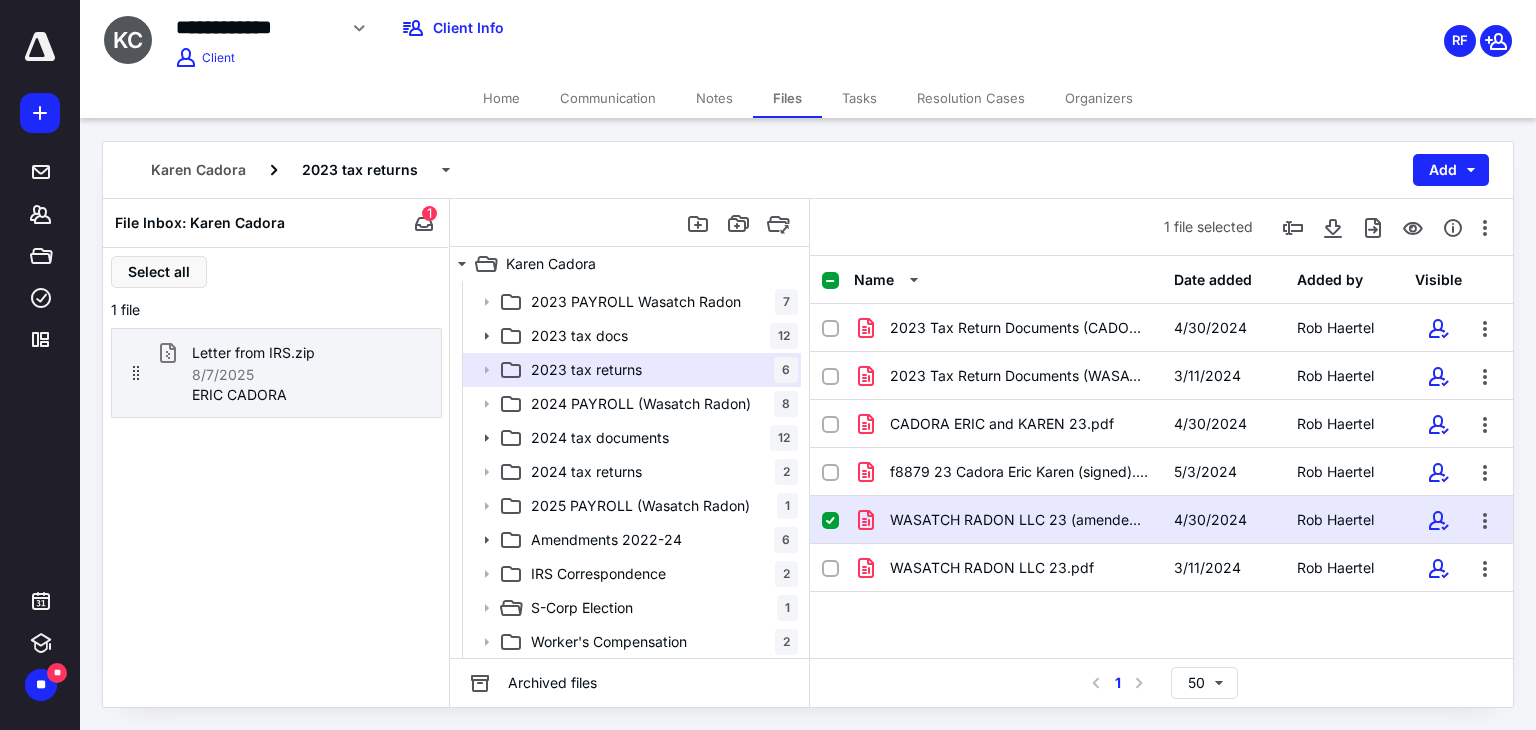 click on "Name Date added Added by Visible 2023 Tax Return Documents (CADORA ERIC and KAREN).pdf 4/30/2024 Rob Haertel 2023 Tax Return Documents (WASATCH RADON LLC)(signed_03-11-2024).pdf 3/11/2024 Rob Haertel CADORA ERIC and KAREN 23.pdf 4/30/2024 Rob Haertel f8879 23 Cadora Eric Karen (signed).pdf 5/3/2024 Rob Haertel WASATCH RADON LLC 23 (amended).pdf 4/30/2024 Rob Haertel WASATCH RADON LLC 23.pdf 3/11/2024 Rob Haertel" at bounding box center (1161, 457) 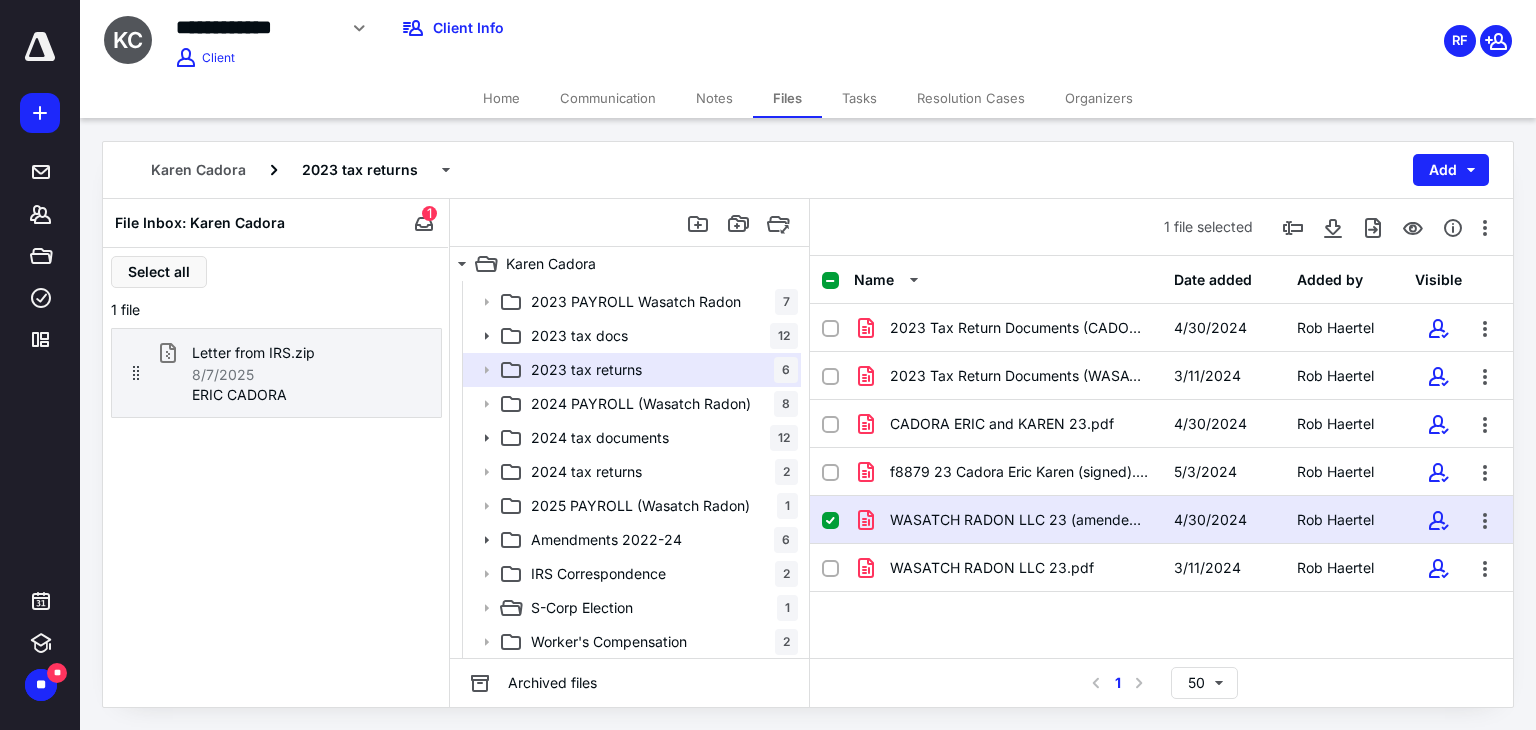 click on "Name Date added Added by Visible 2023 Tax Return Documents (CADORA ERIC and KAREN).pdf 4/30/2024 Rob Haertel 2023 Tax Return Documents (WASATCH RADON LLC)(signed_03-11-2024).pdf 3/11/2024 Rob Haertel CADORA ERIC and KAREN 23.pdf 4/30/2024 Rob Haertel f8879 23 Cadora Eric Karen (signed).pdf 5/3/2024 Rob Haertel WASATCH RADON LLC 23 (amended).pdf 4/30/2024 Rob Haertel WASATCH RADON LLC 23.pdf 3/11/2024 Rob Haertel" at bounding box center (1161, 457) 